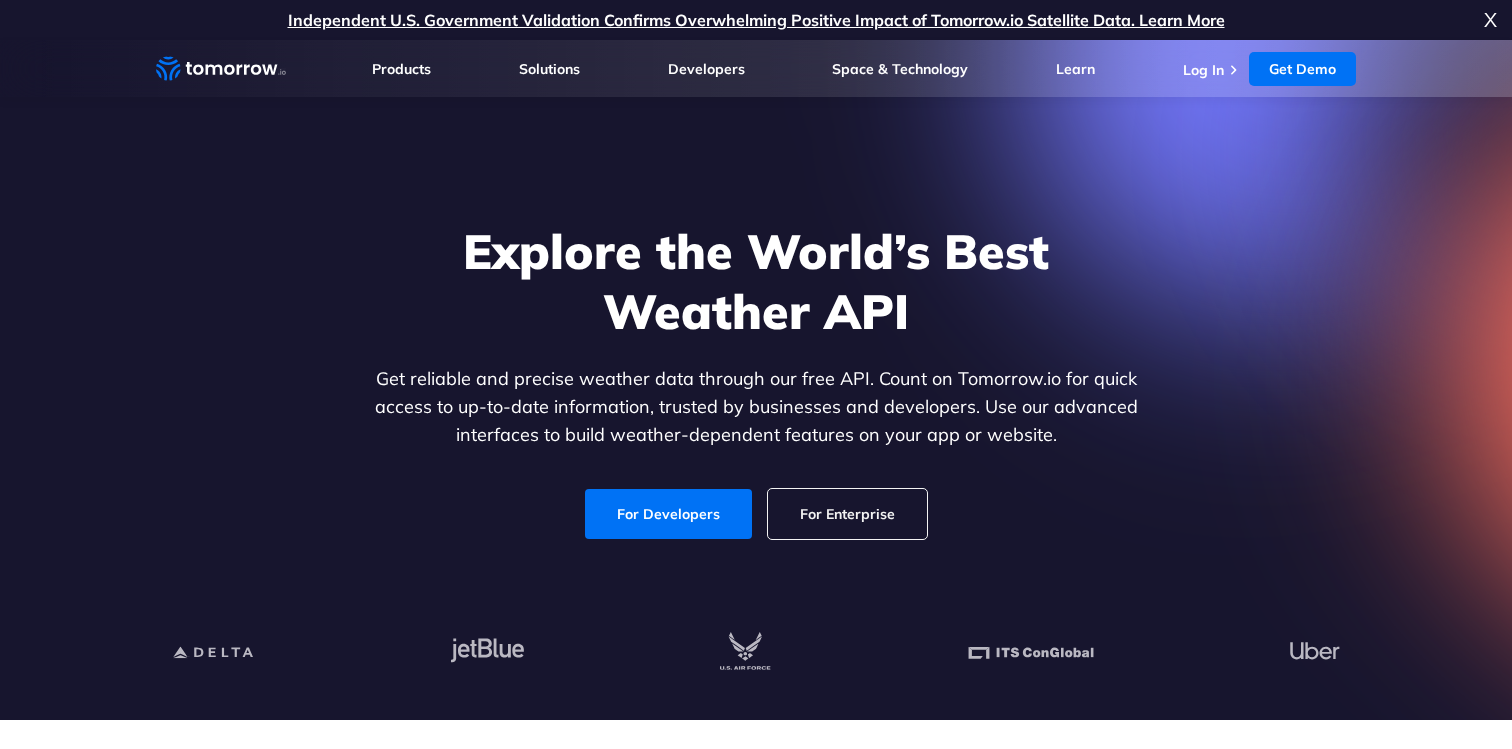 scroll, scrollTop: 0, scrollLeft: 0, axis: both 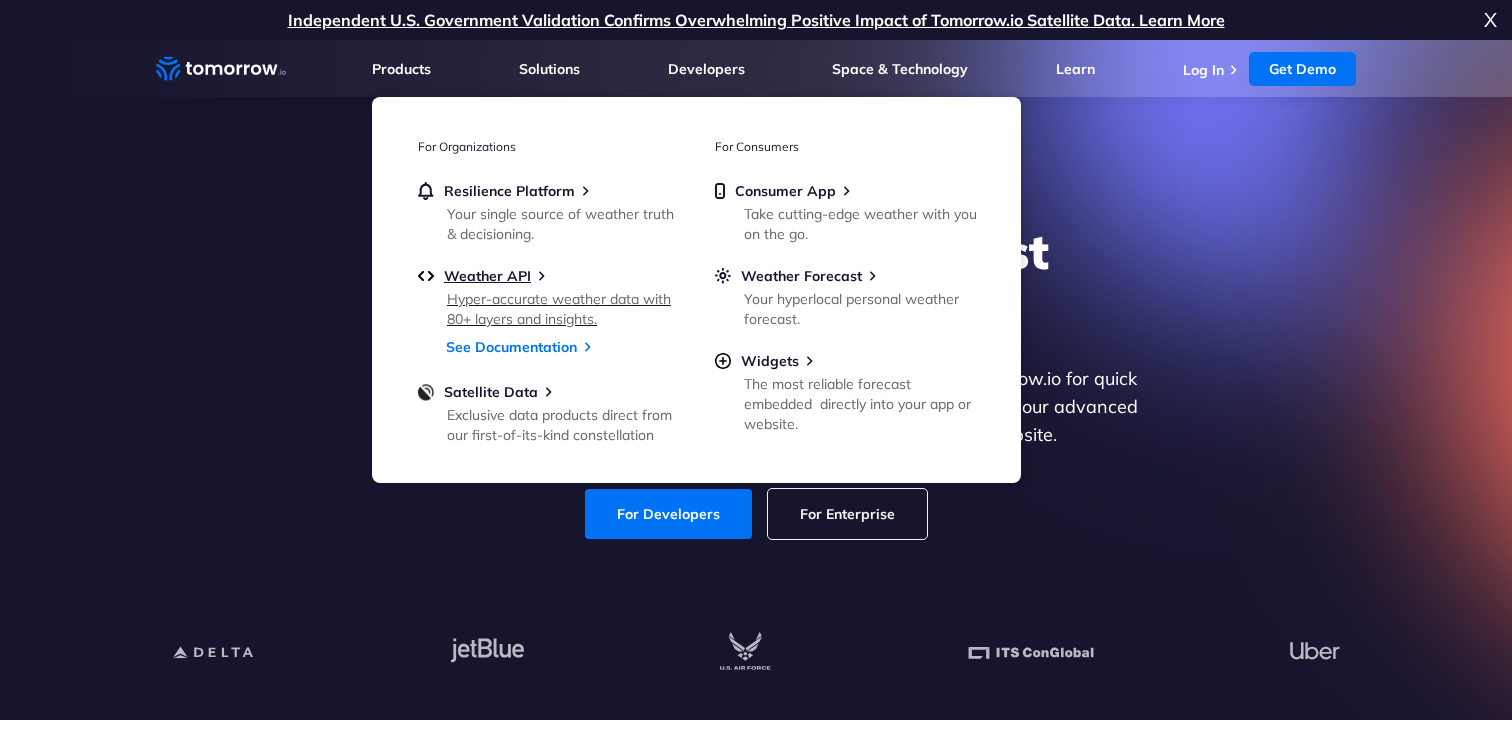 click on "Weather API Hyper-accurate weather data with 80+ layers and insights." at bounding box center (548, 296) 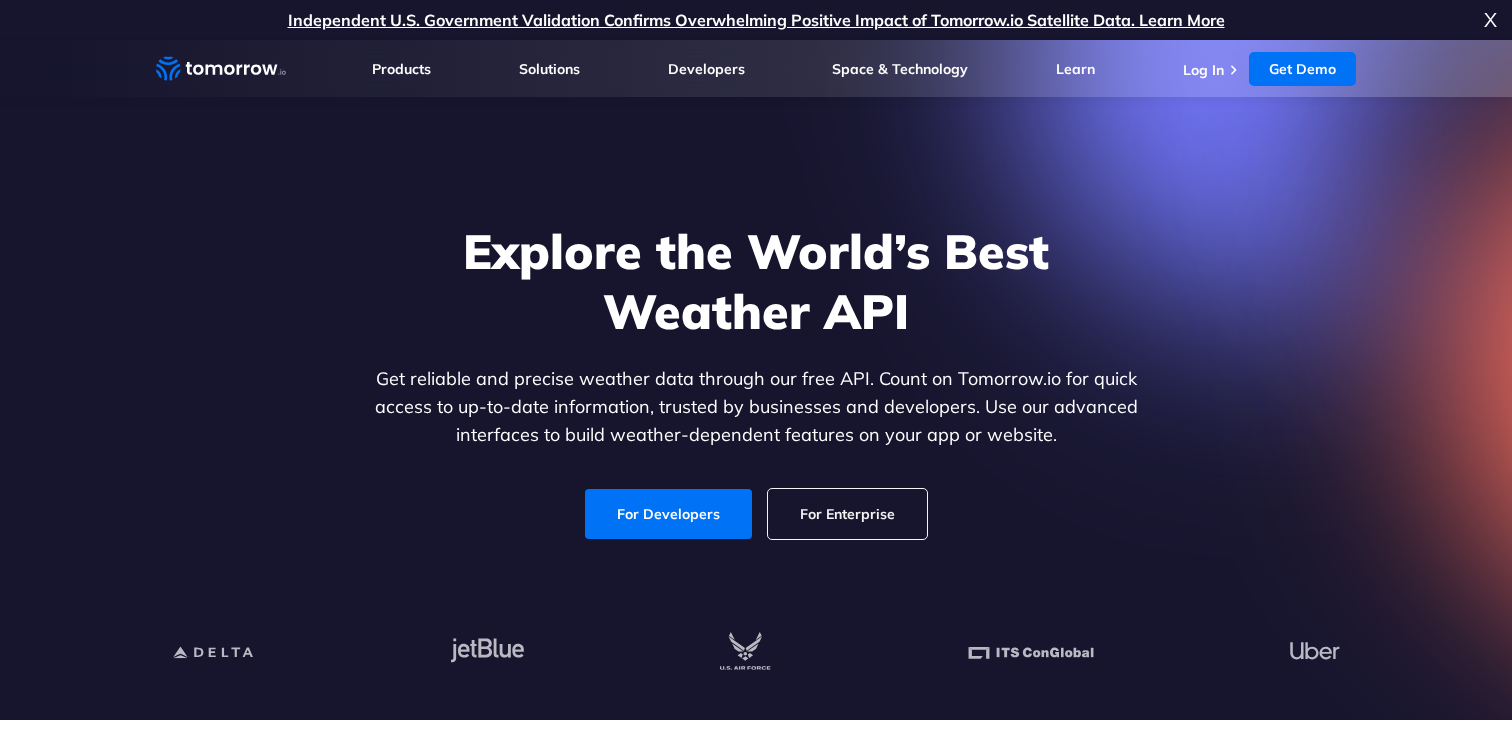 scroll, scrollTop: 0, scrollLeft: 0, axis: both 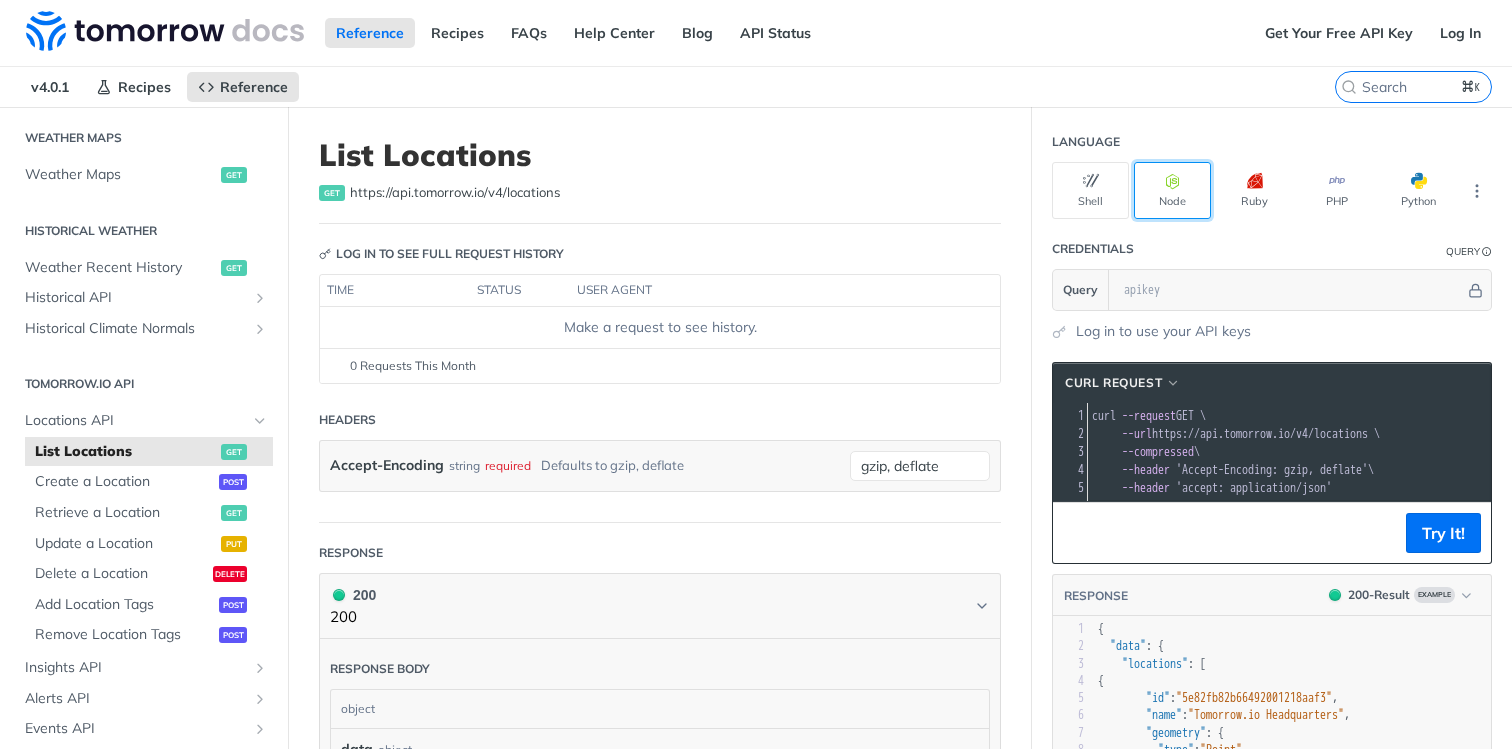 click on "Node" at bounding box center [1172, 190] 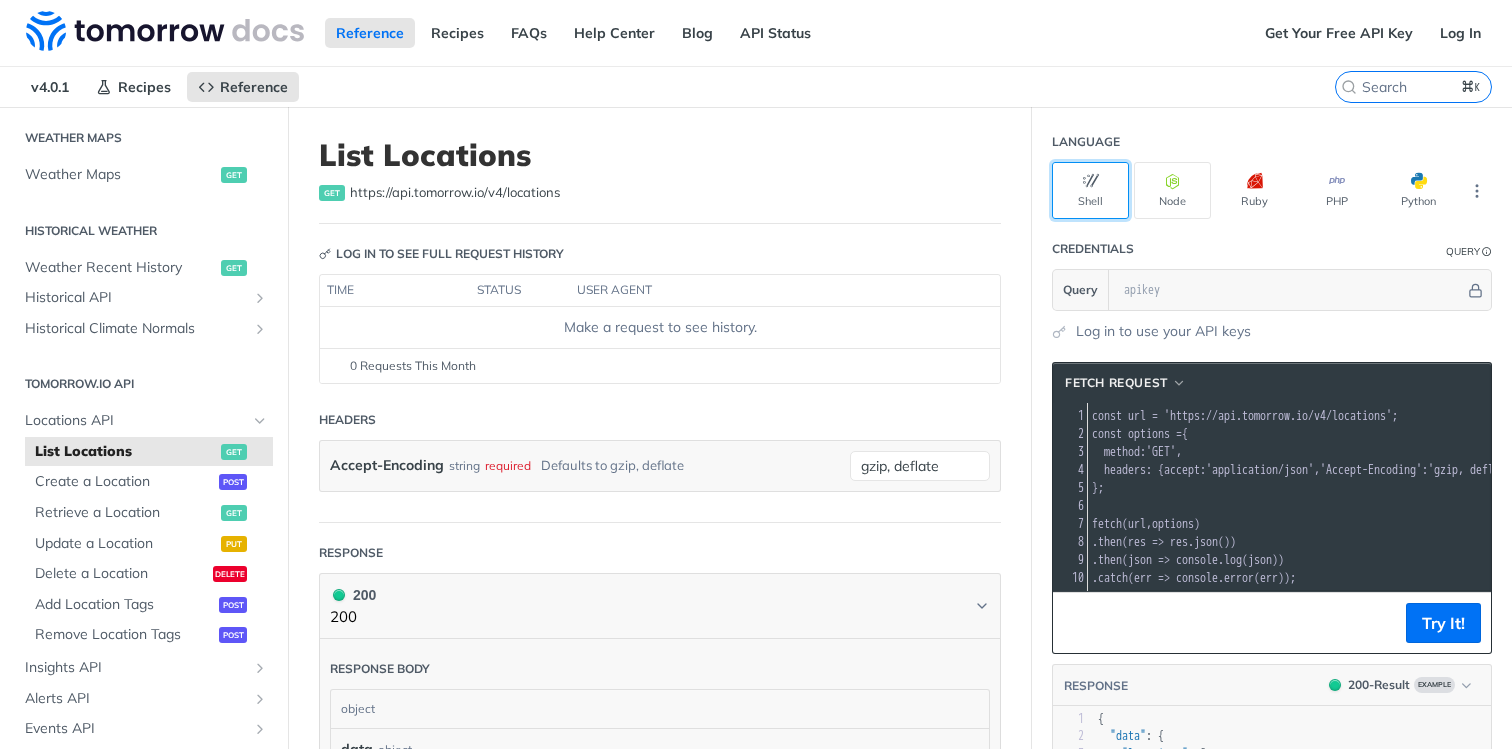 click on "Shell" at bounding box center [1090, 190] 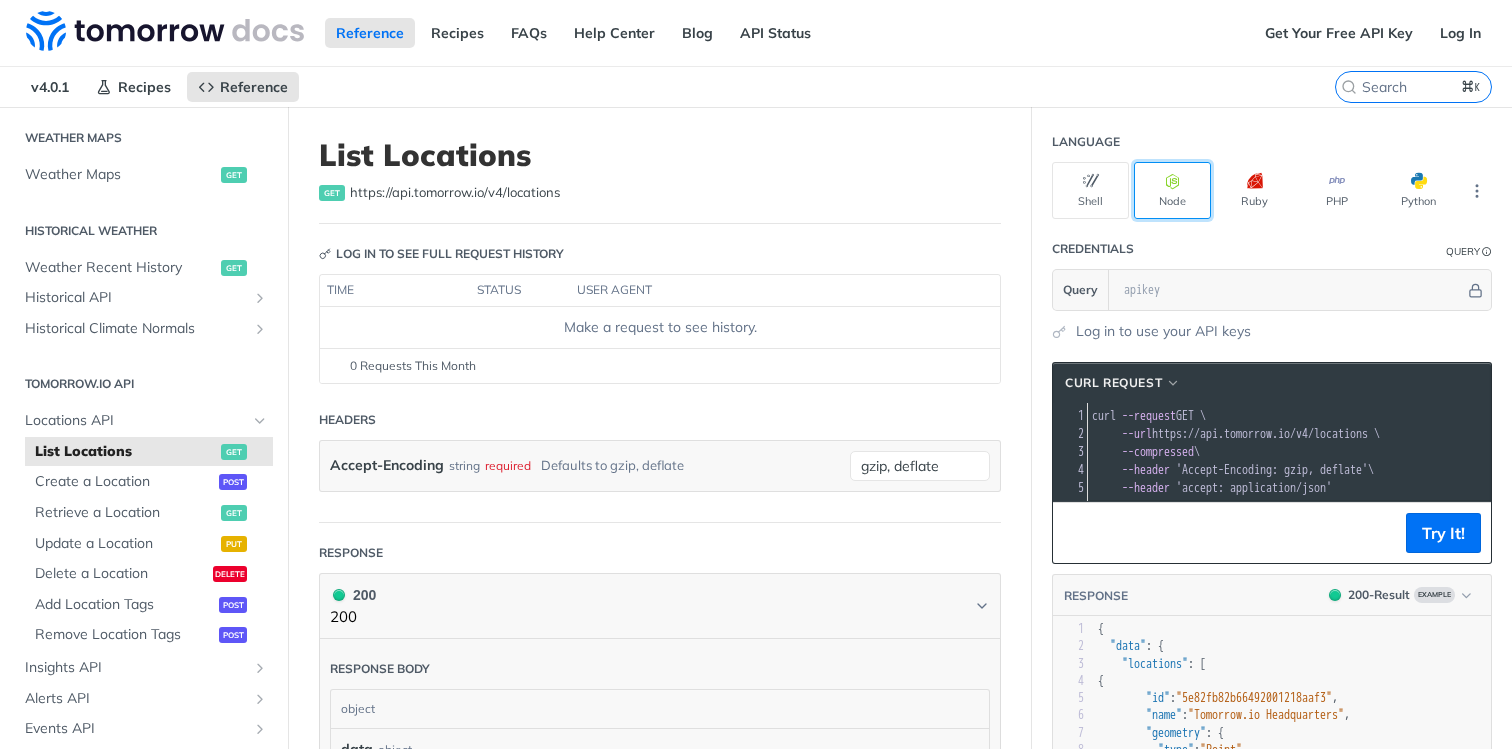 click on "Node" at bounding box center (1172, 190) 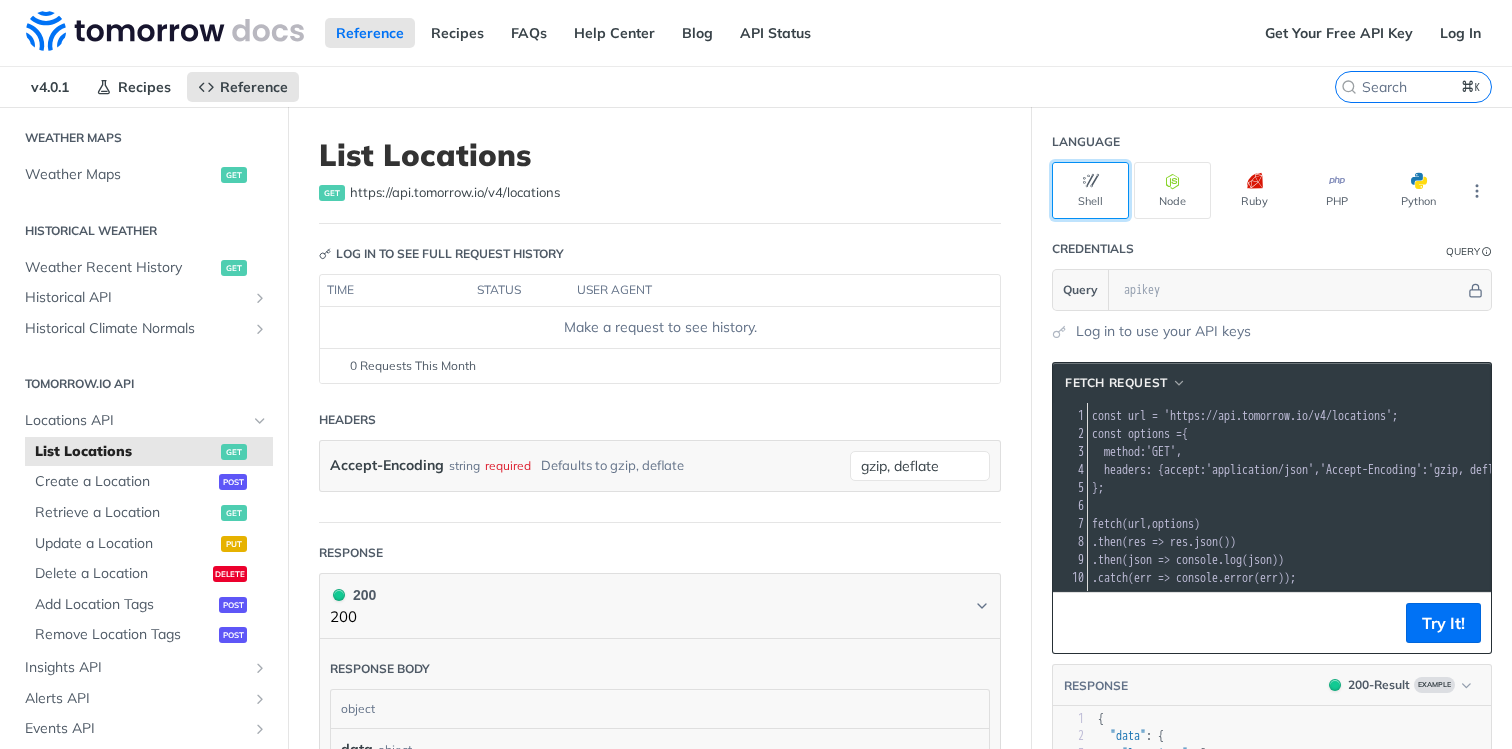 click on "Shell" at bounding box center [1090, 190] 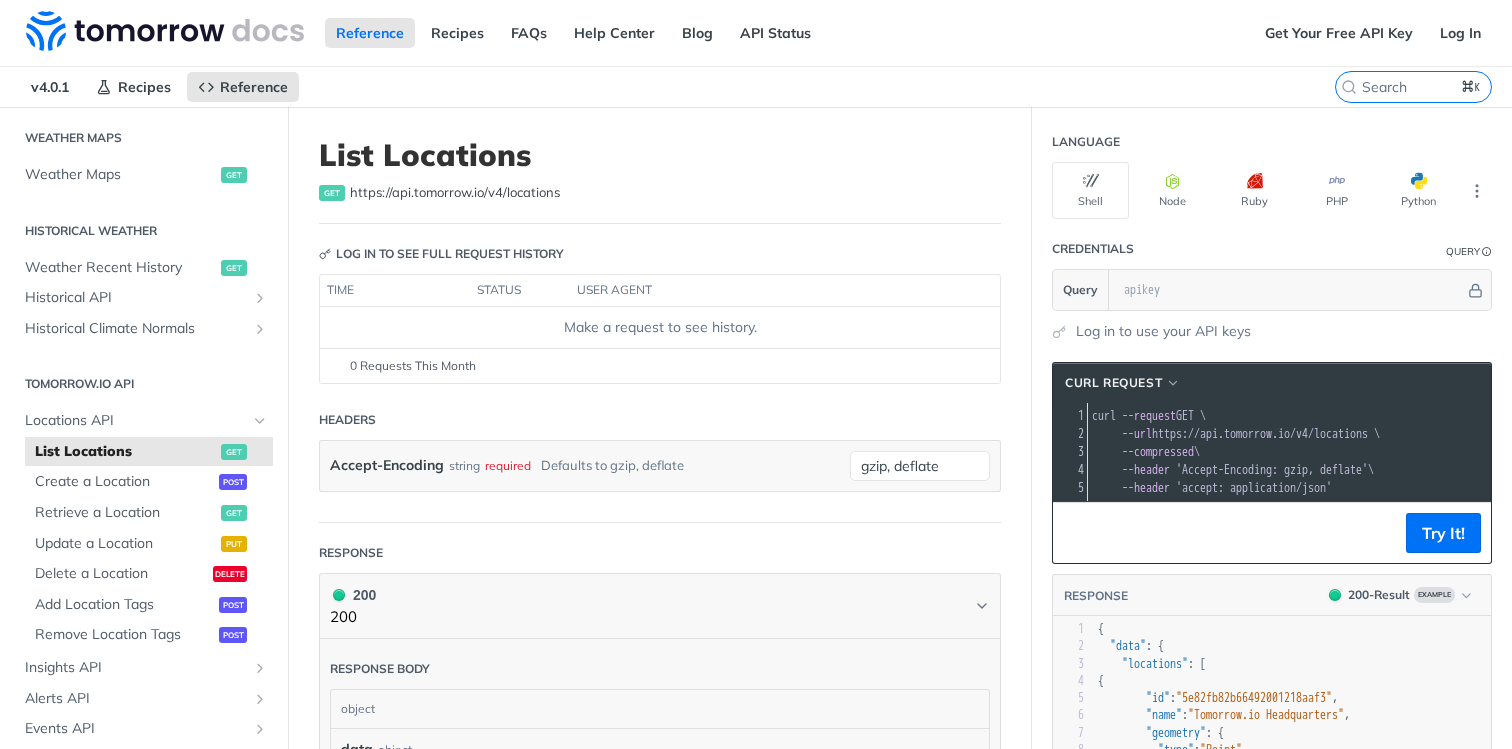 click on "https://api.tomorrow.io/v4 /locations" at bounding box center (455, 193) 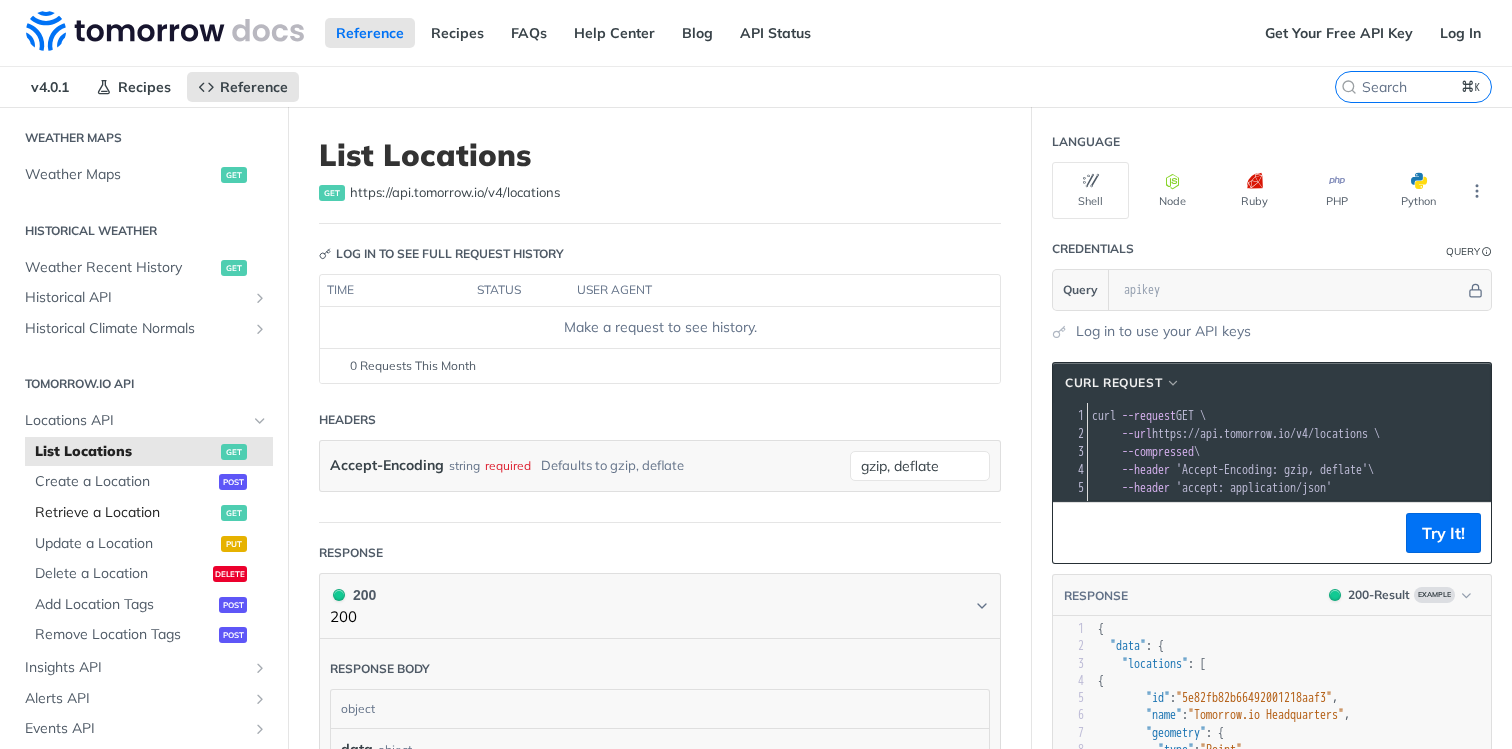 click on "Retrieve a Location" at bounding box center [125, 513] 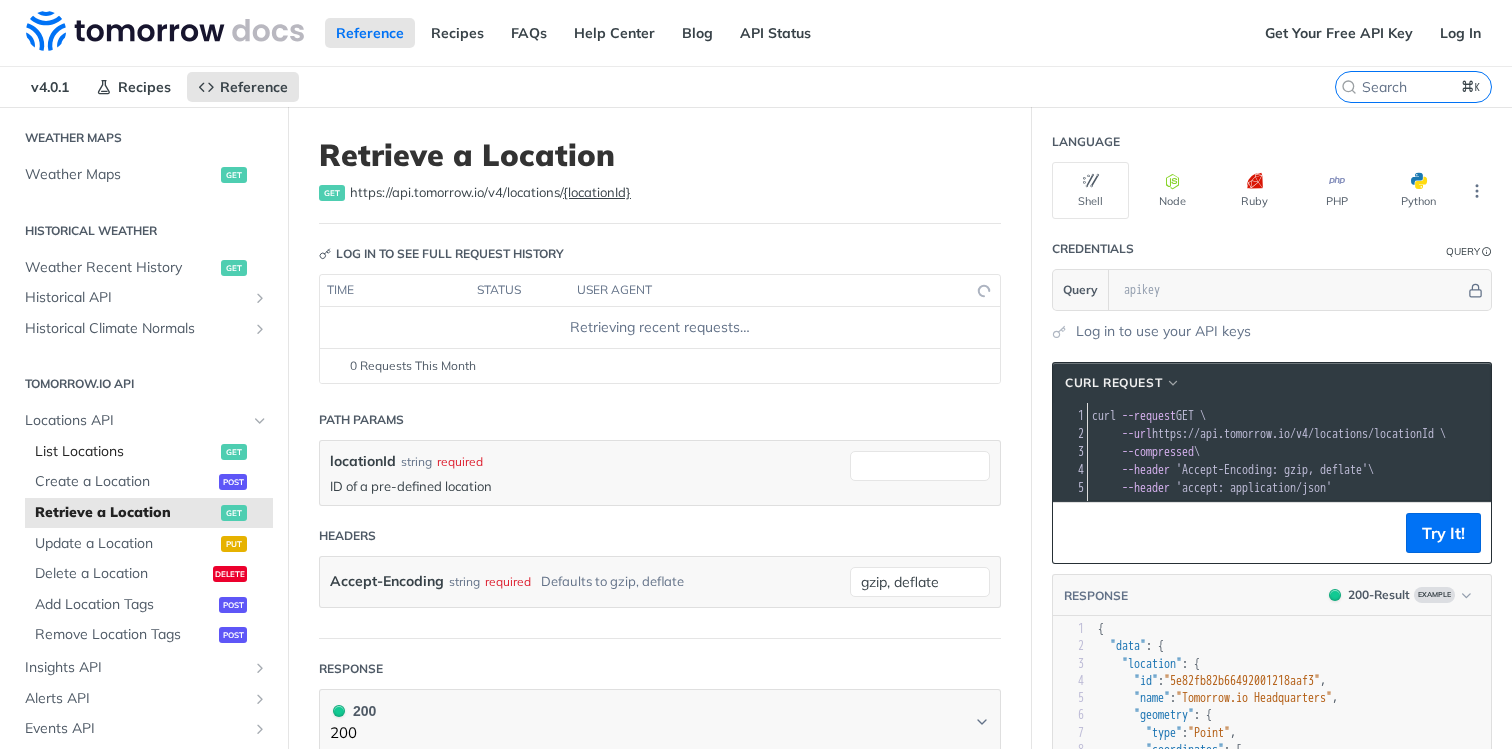click on "List Locations" at bounding box center [125, 452] 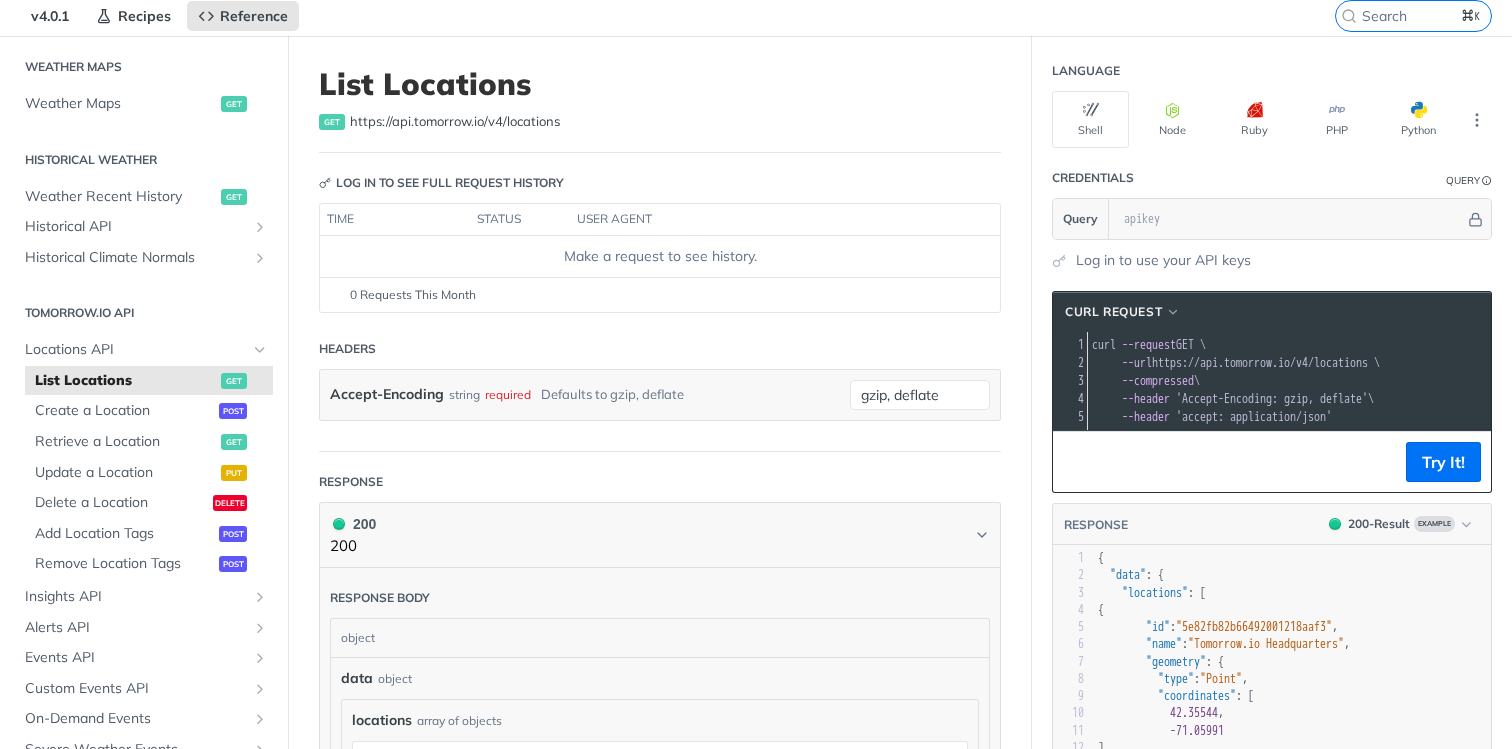 scroll, scrollTop: 75, scrollLeft: 0, axis: vertical 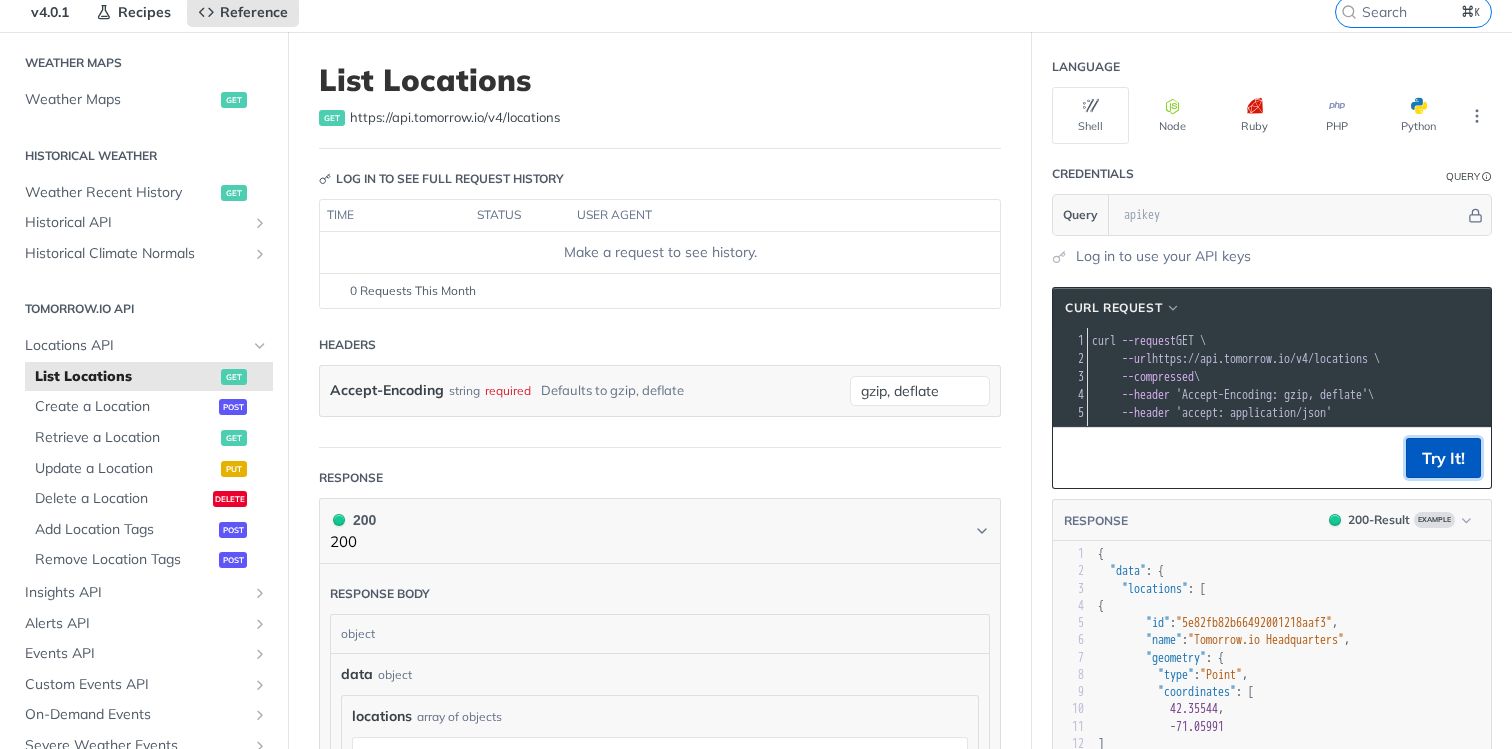 click on "Try It!" at bounding box center (1443, 458) 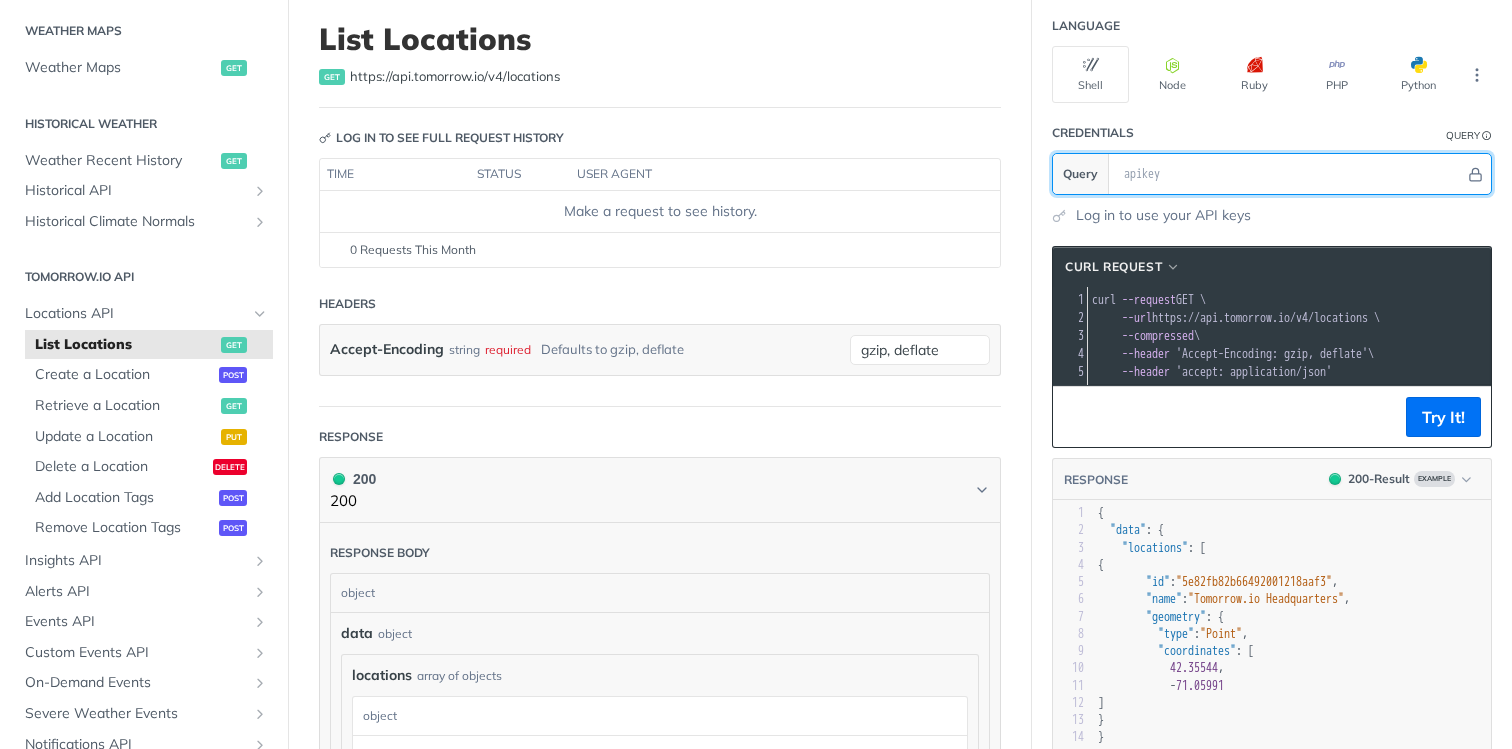 scroll, scrollTop: 142, scrollLeft: 0, axis: vertical 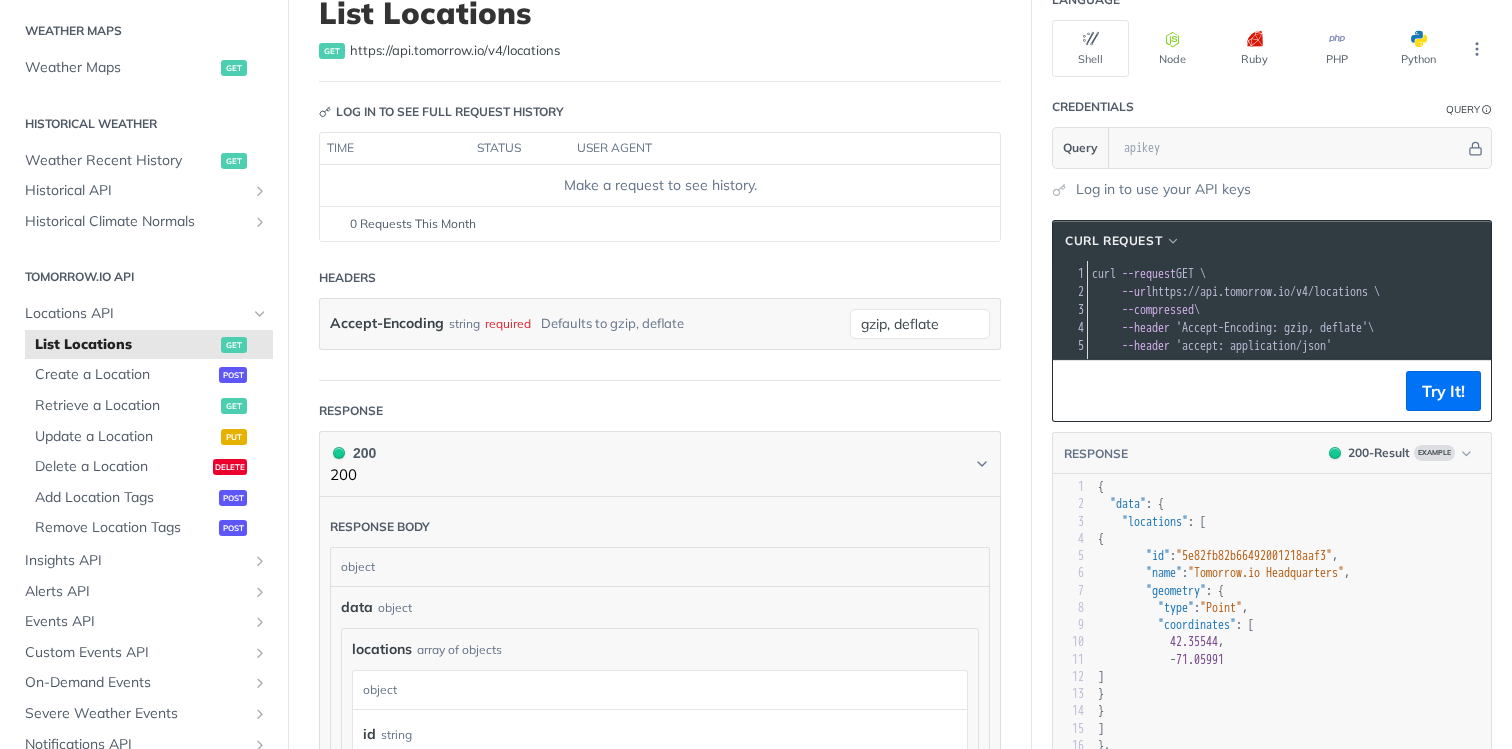 click on "cURL Request curl --request GET --url https://api.tomorrow.io/v4/locations --compressed --header 'Accept-Encoding: gzip, deflate' --header 'accept: application/json' Try It! RESPONSE 200 - Result Example { "data" : { "locations" : [ { "id" : "[UUID]" , "name" : "Tomorrow.io Headquarters" , "geometry" : { "type" : "Point" , "coordinates" : [ 42.35544 , -71.05991 ] } } ] }, "links" : {} }" at bounding box center [1272, 533] 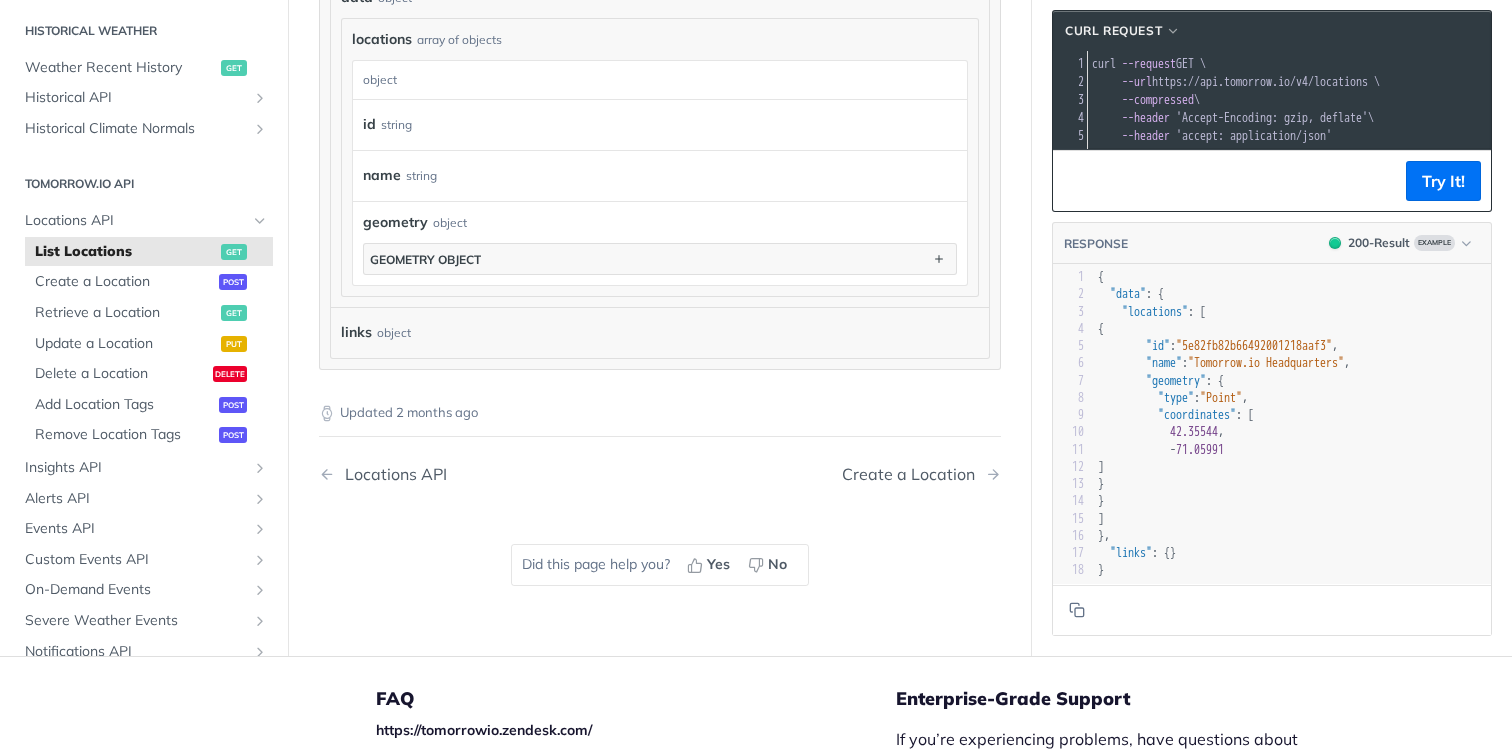 scroll, scrollTop: 0, scrollLeft: 0, axis: both 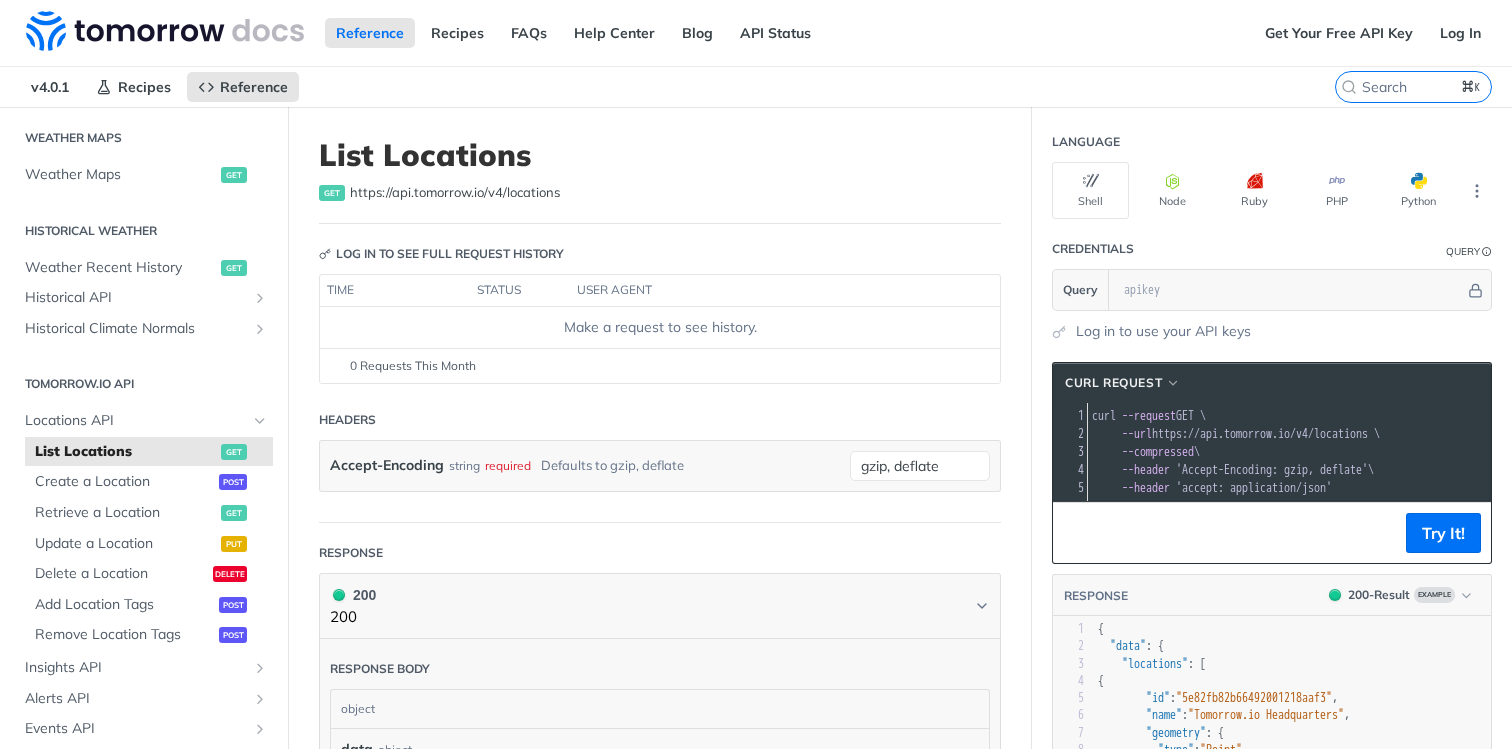 click on "cURL Request curl --request GET --url https://api.tomorrow.io/v4/locations --compressed --header 'Accept-Encoding: gzip, deflate' --header 'accept: application/json' Try It! RESPONSE 200 - Result Example { "data" : { "locations" : [ { "id" : "[UUID]" , "name" : "Tomorrow.io Headquarters" , "geometry" : { "type" : "Point" , "coordinates" : [ 42.35544 , -71.05991 ] } } ] }, "links" : {} }" at bounding box center (1272, 675) 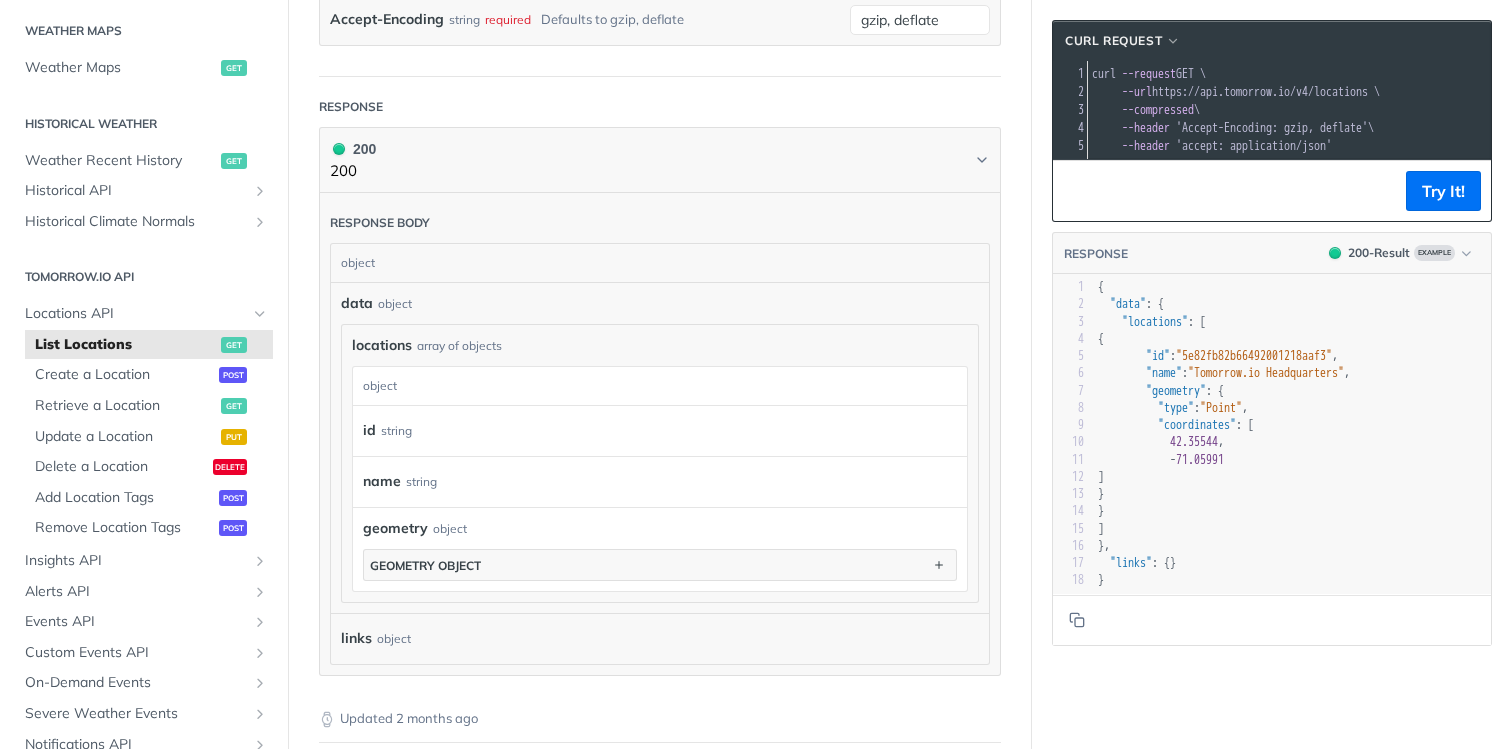 scroll, scrollTop: 0, scrollLeft: 0, axis: both 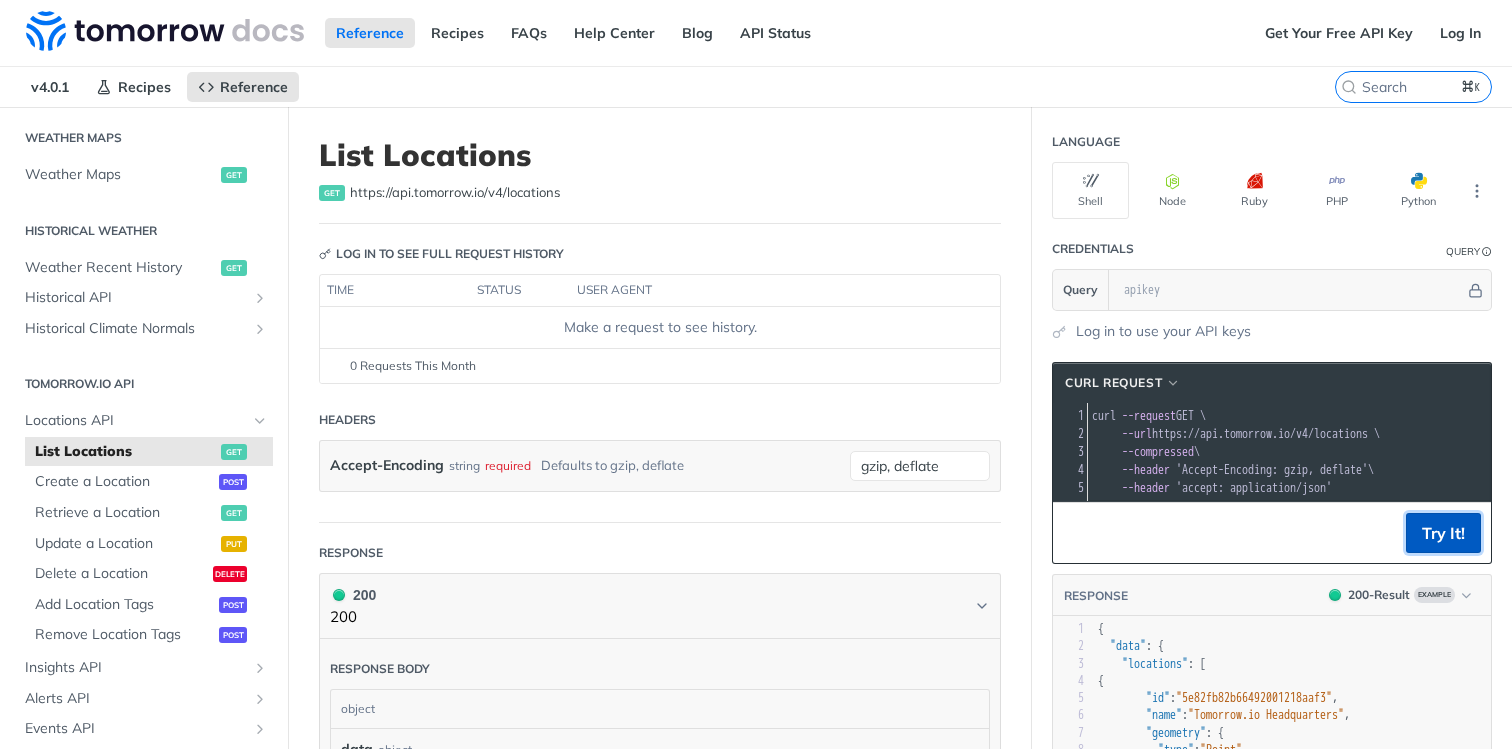 click on "Try It!" at bounding box center [1443, 533] 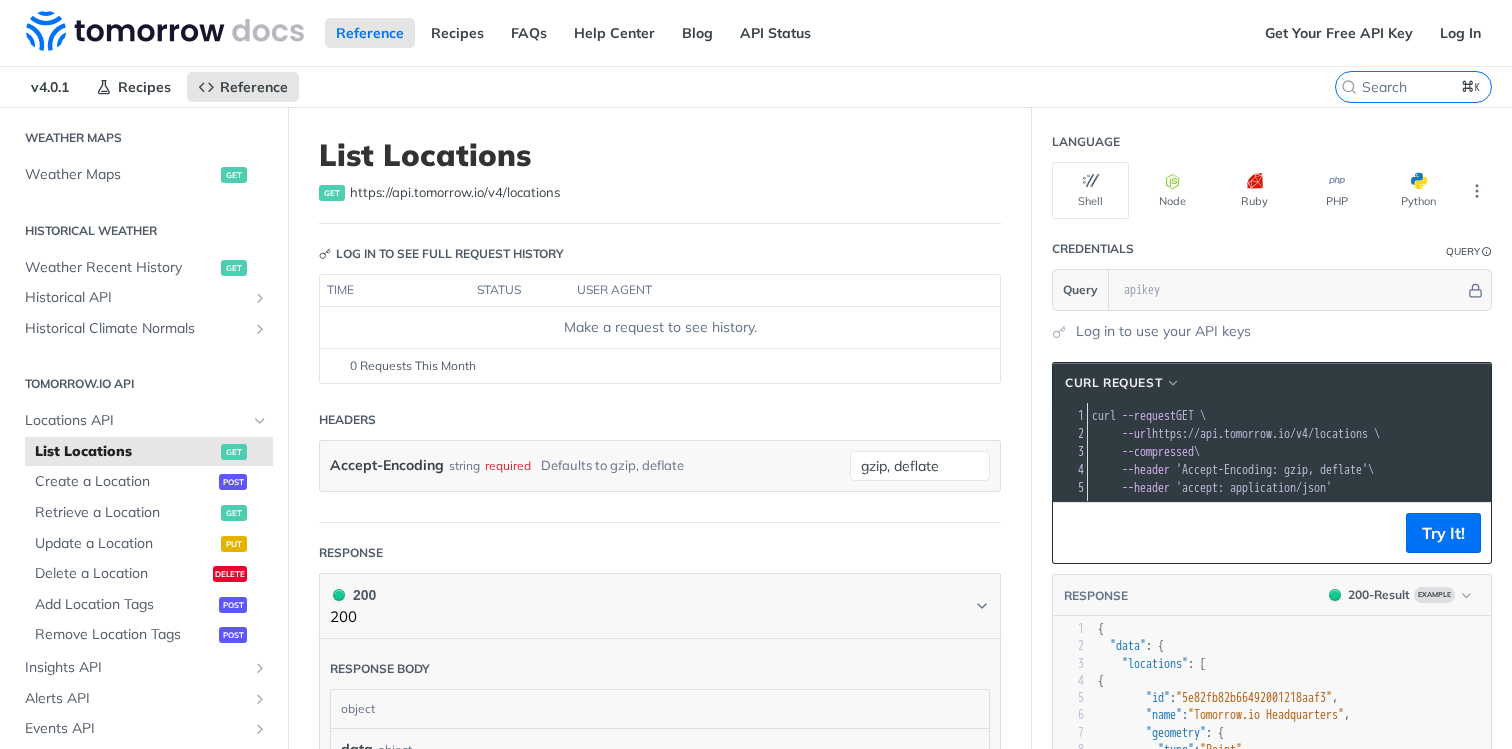 click on "--compressed  \" at bounding box center [1289, 452] 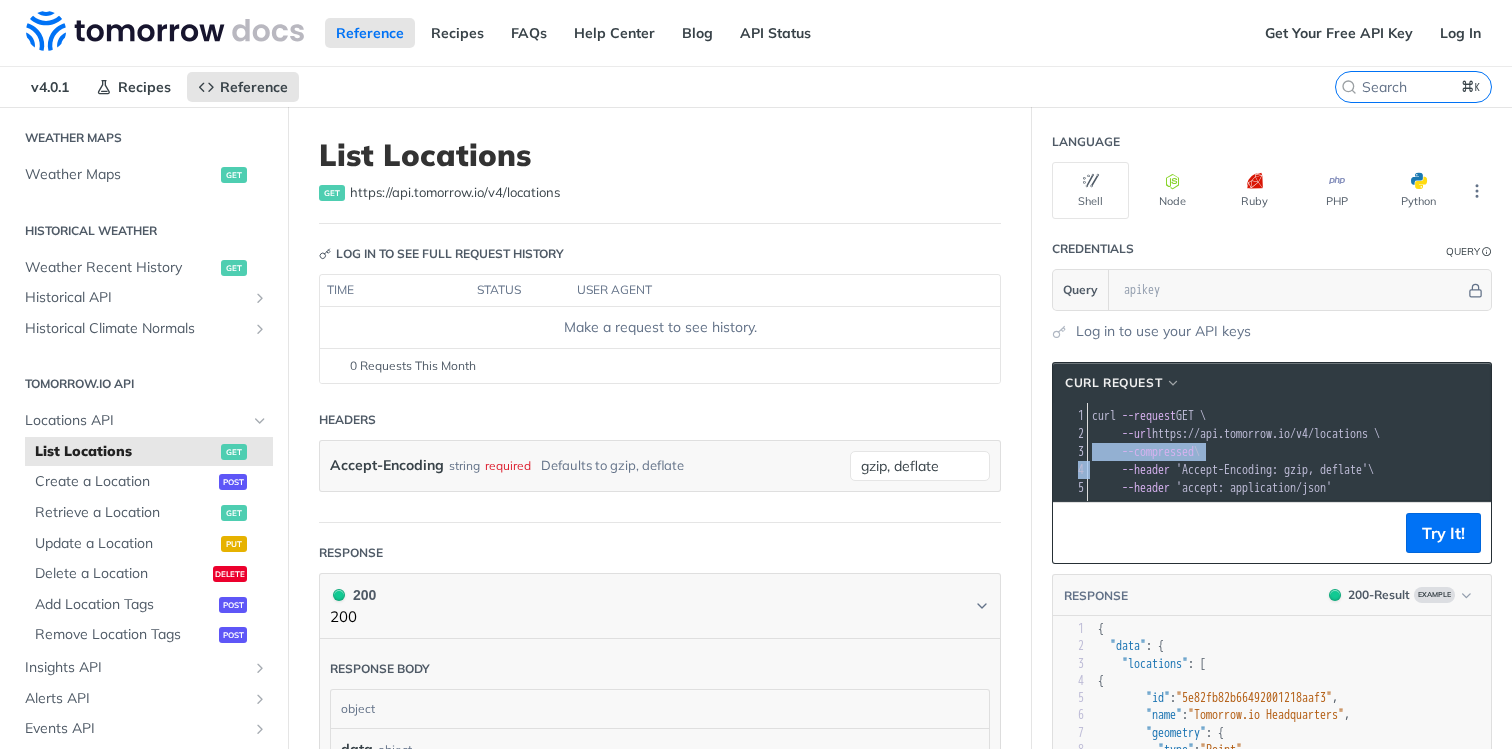 click on "--compressed  \" at bounding box center [1289, 452] 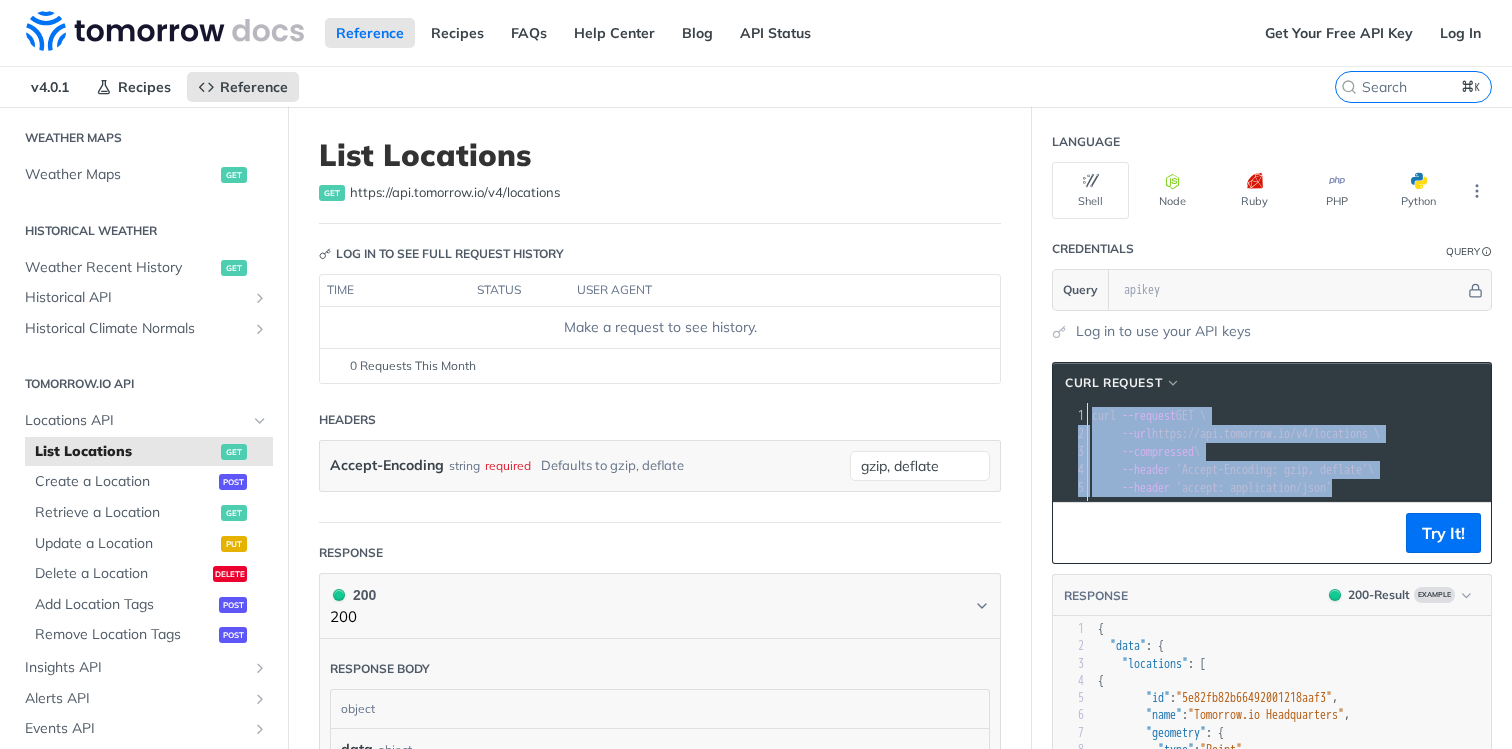 drag, startPoint x: 1442, startPoint y: 482, endPoint x: 1071, endPoint y: 403, distance: 379.3178 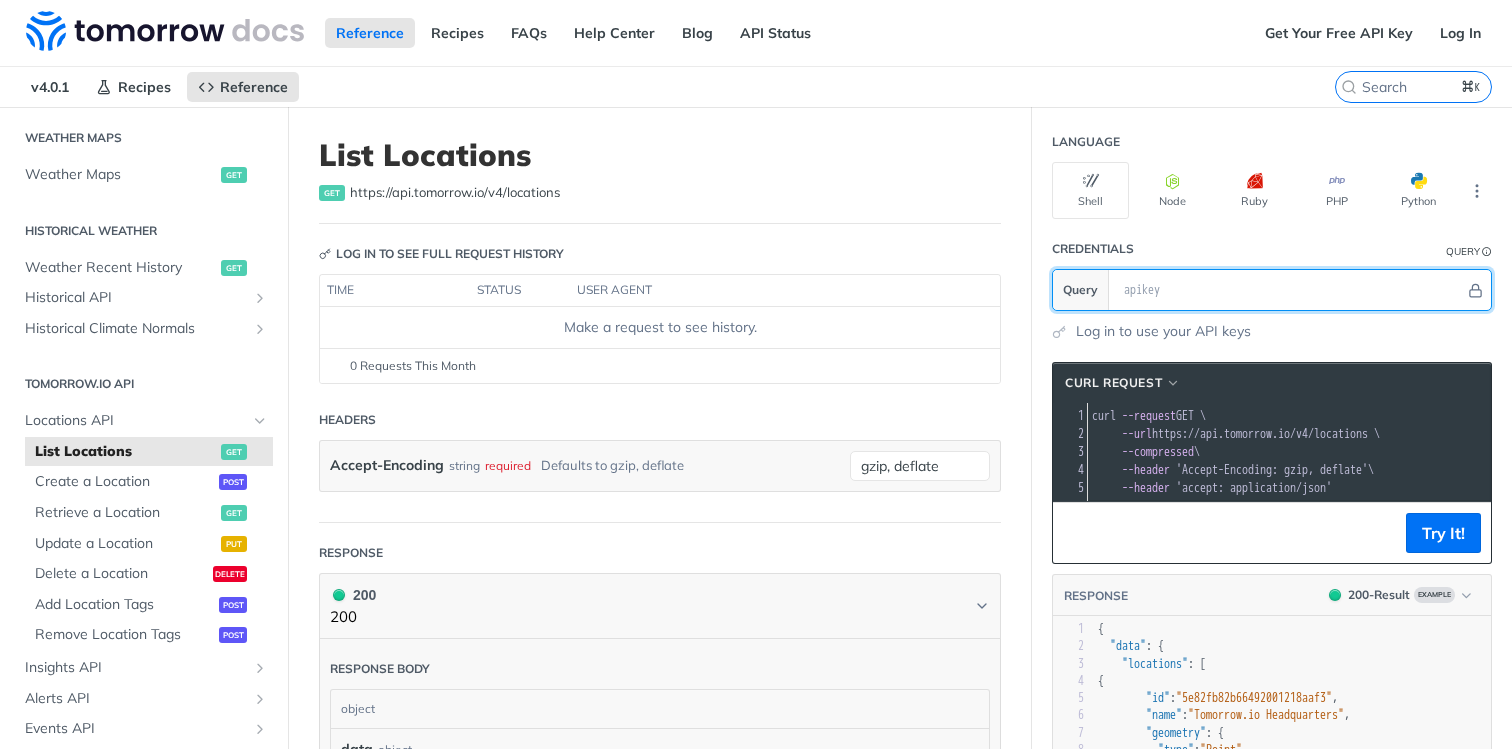 click at bounding box center (1289, 290) 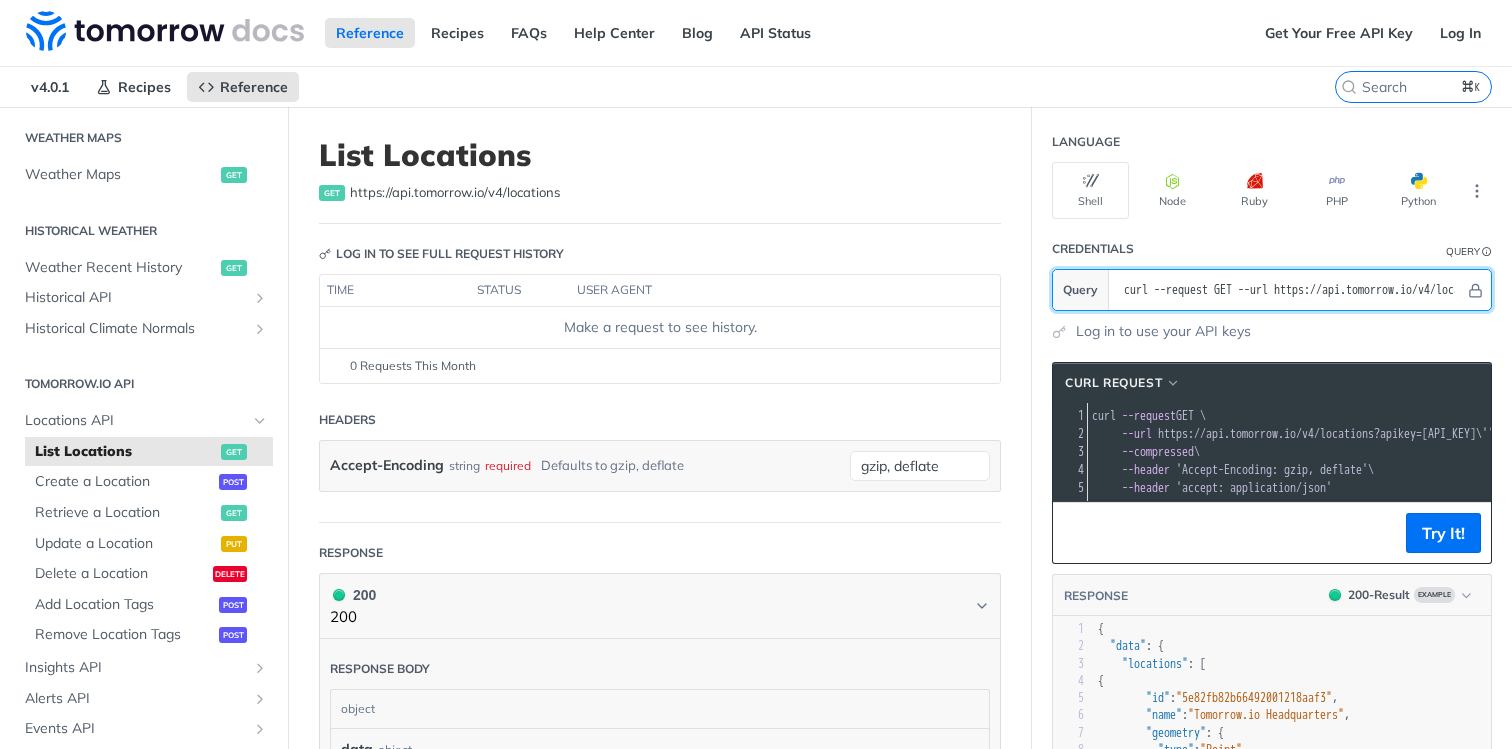 scroll, scrollTop: 0, scrollLeft: 969, axis: horizontal 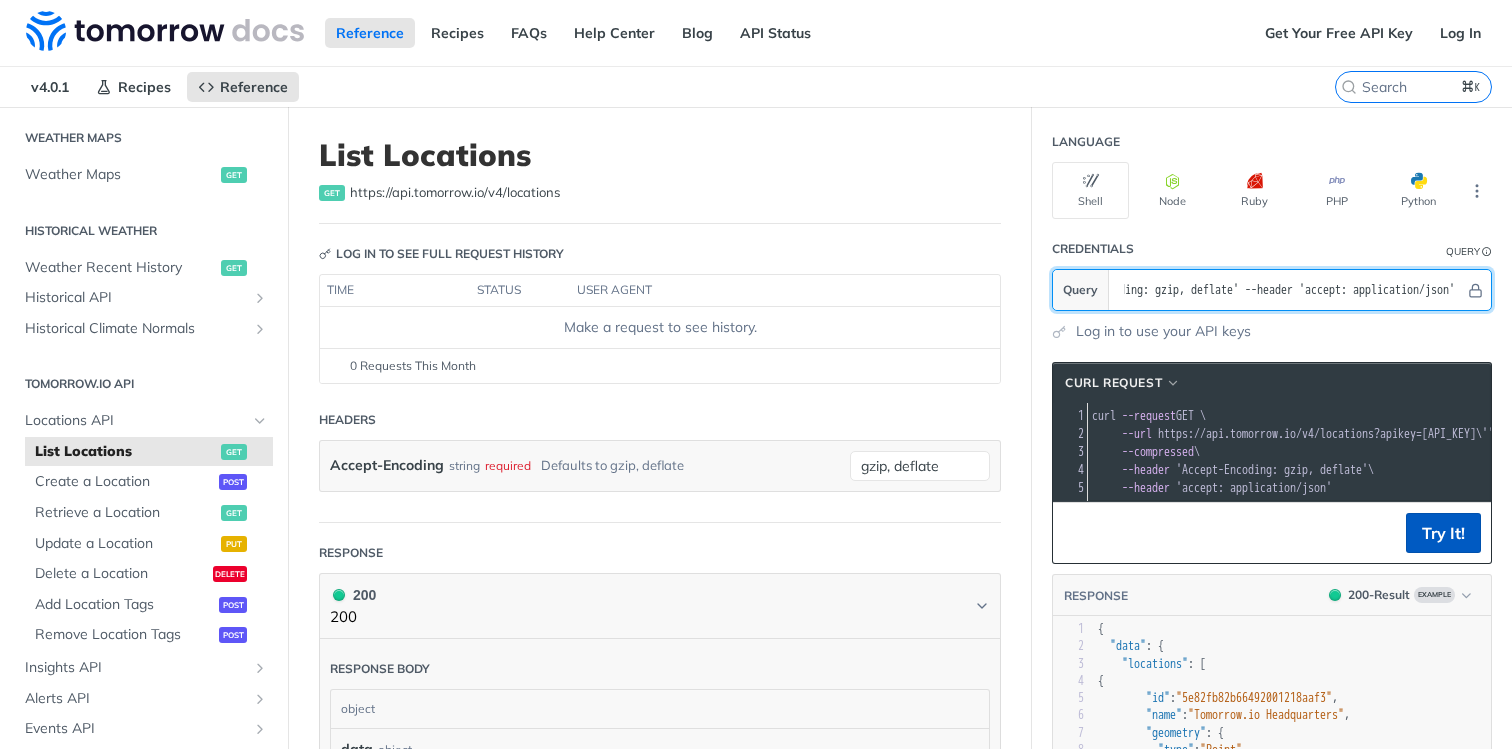 type on "curl --request GET --url https://api.tomorrow.io/v4/locations --compressed --header 'Accept-Encoding: gzip, deflate' --header 'accept: application/json'" 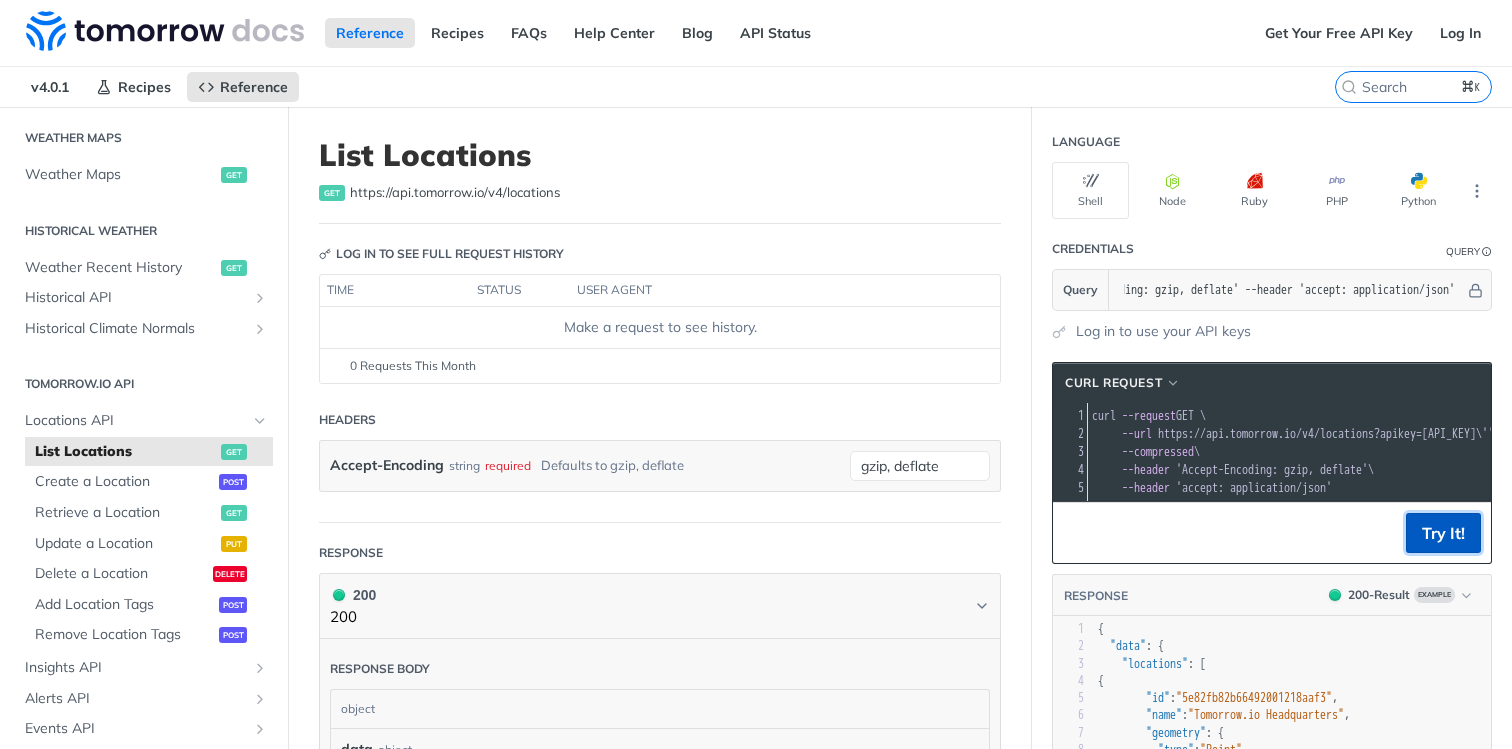 click on "Try It!" at bounding box center (1443, 533) 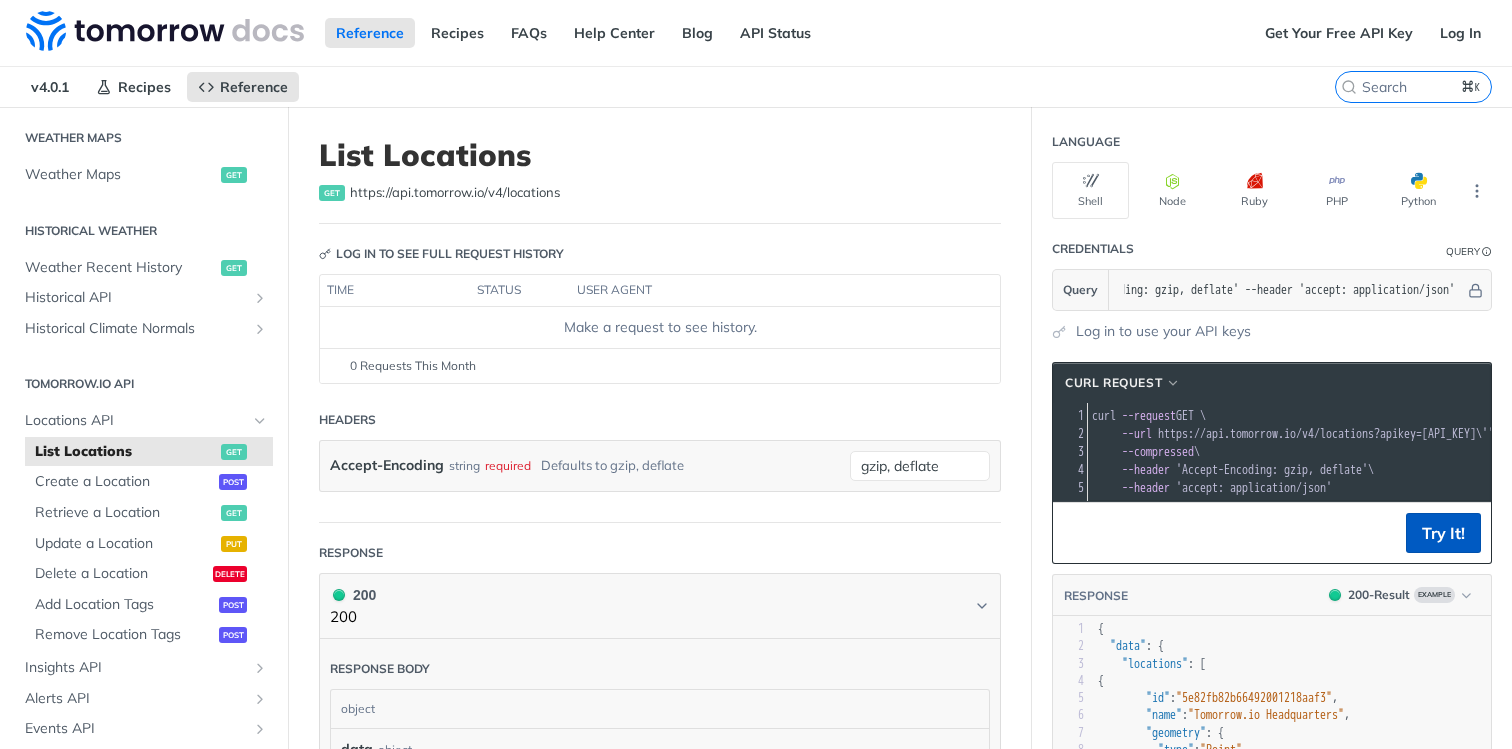scroll, scrollTop: 0, scrollLeft: 0, axis: both 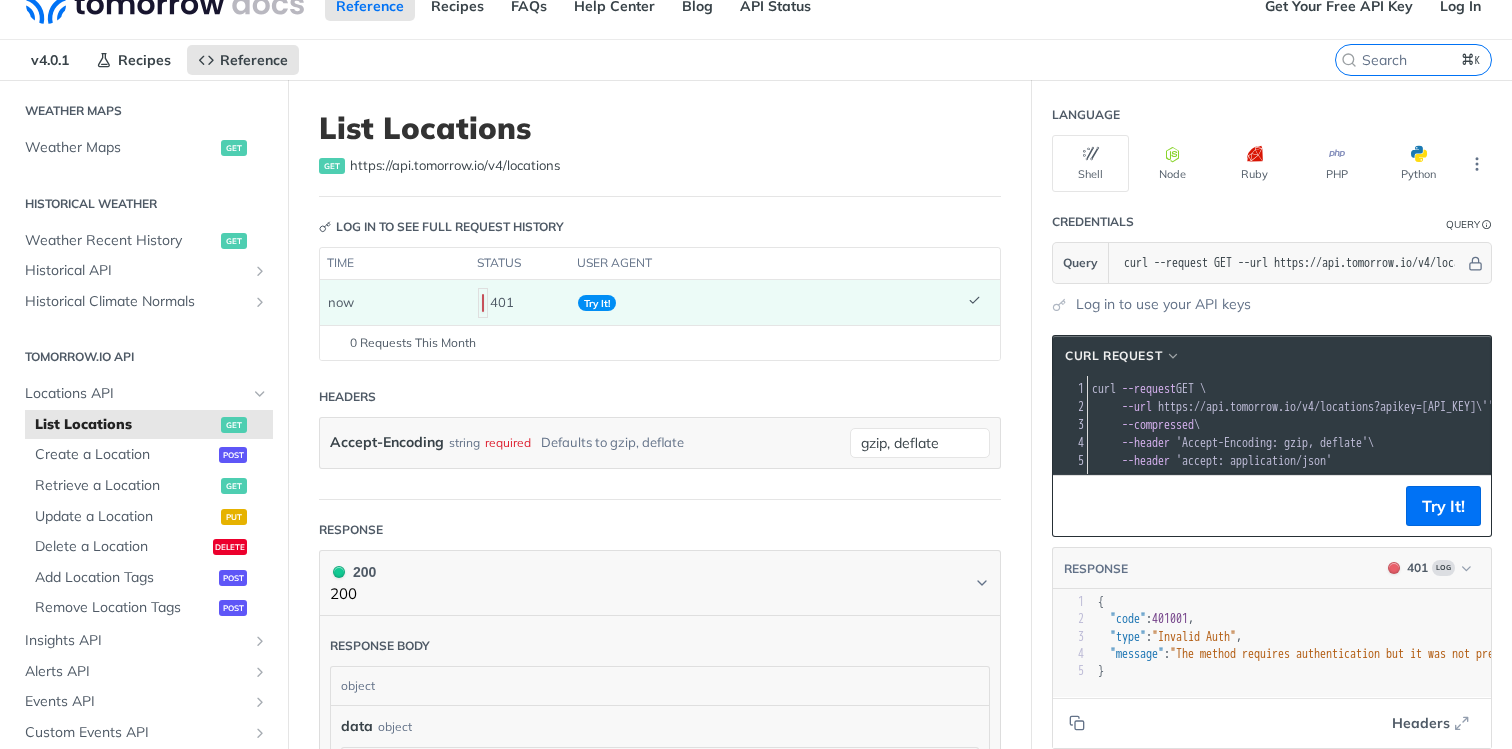 click on "cURL Request curl --request GET --url 'https://api.tomorrow.io/v4/locations?apikey=[API_KEY]' --compressed --header 'Accept-Encoding: gzip, deflate' --header 'accept: application/json' Try It! RESPONSE 401 Log { "code" : 401001 , "type" : "Invalid Auth" , "message" : "The method requires authentication but it was not presented or is invalid." } Headers" at bounding box center (1272, 542) 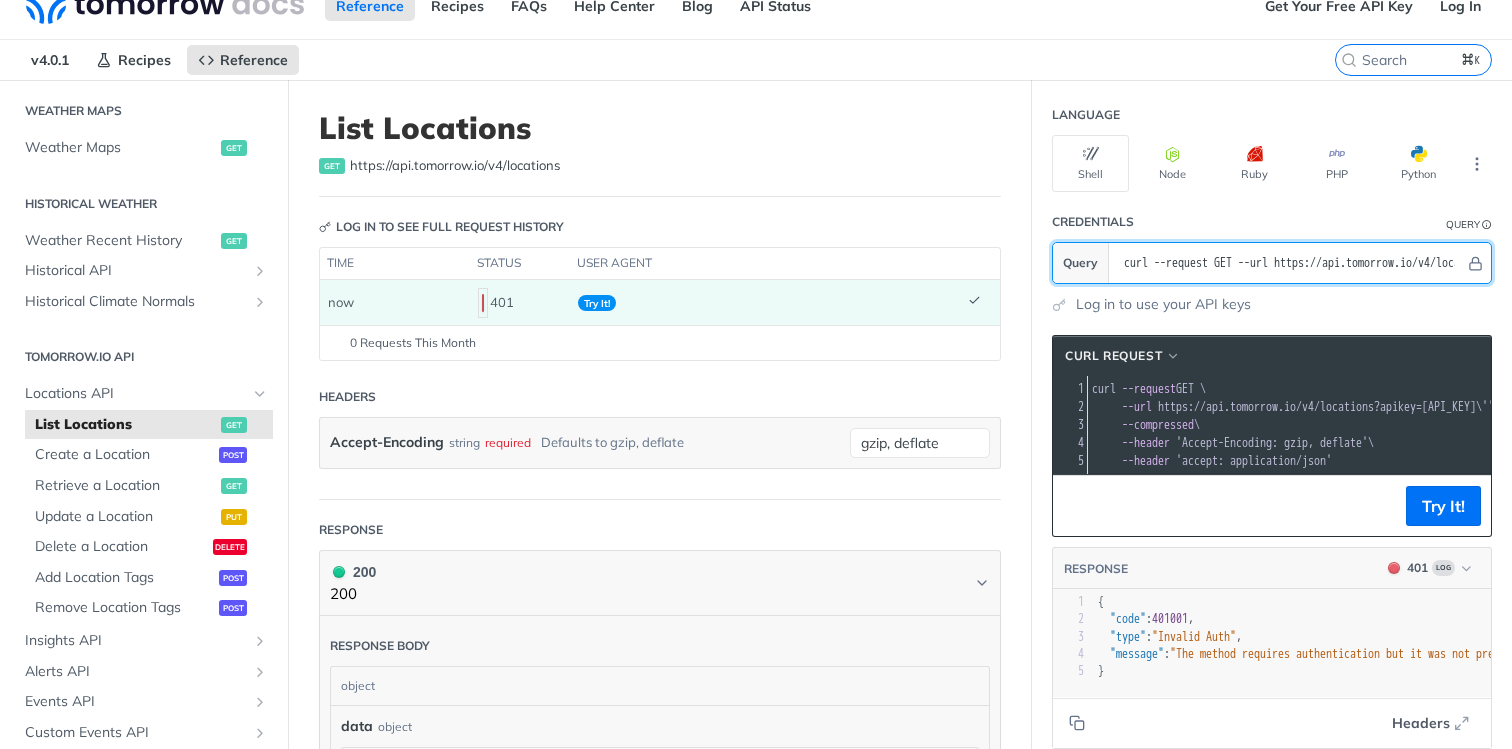 click on "curl --request GET --url https://api.tomorrow.io/v4/locations --compressed --header 'Accept-Encoding: gzip, deflate' --header 'accept: application/json'" at bounding box center [1289, 263] 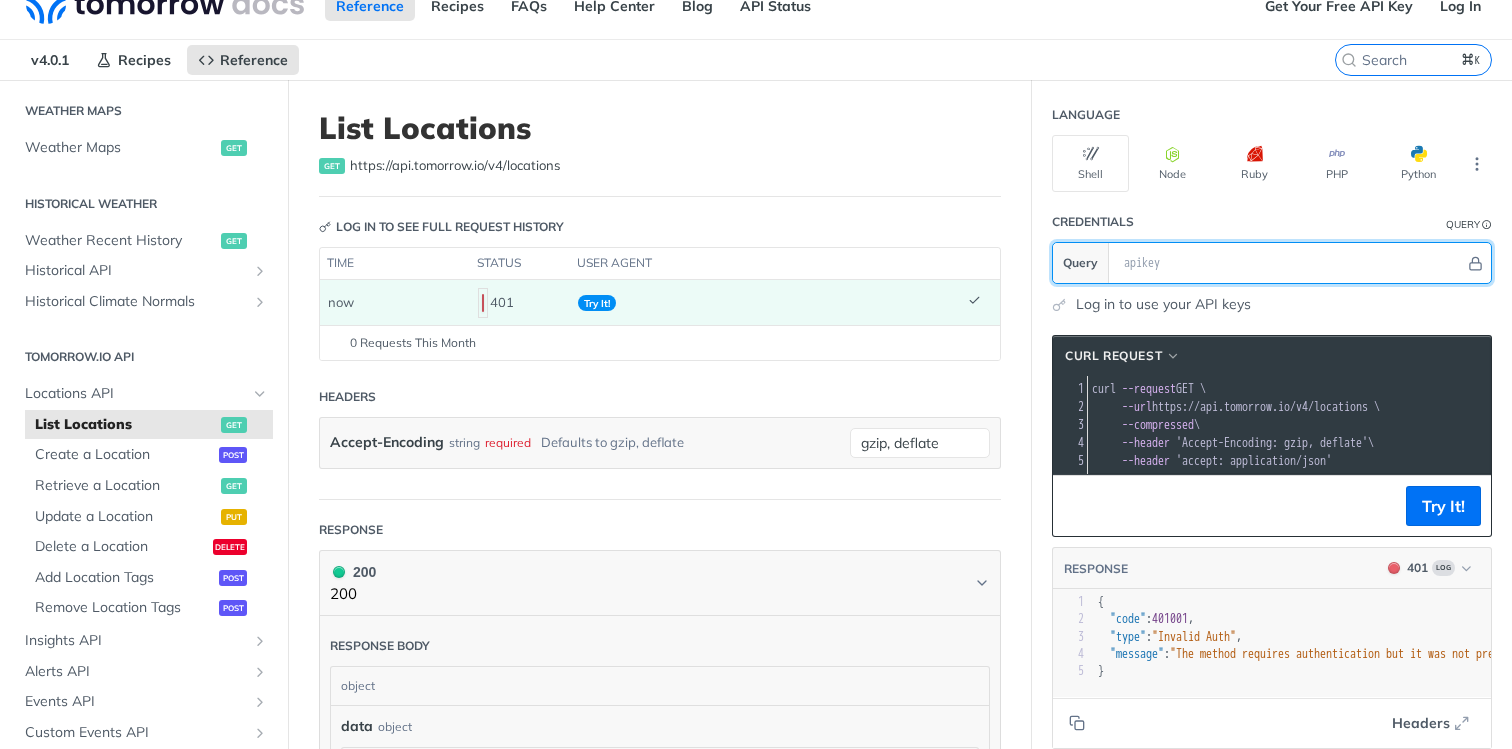 type 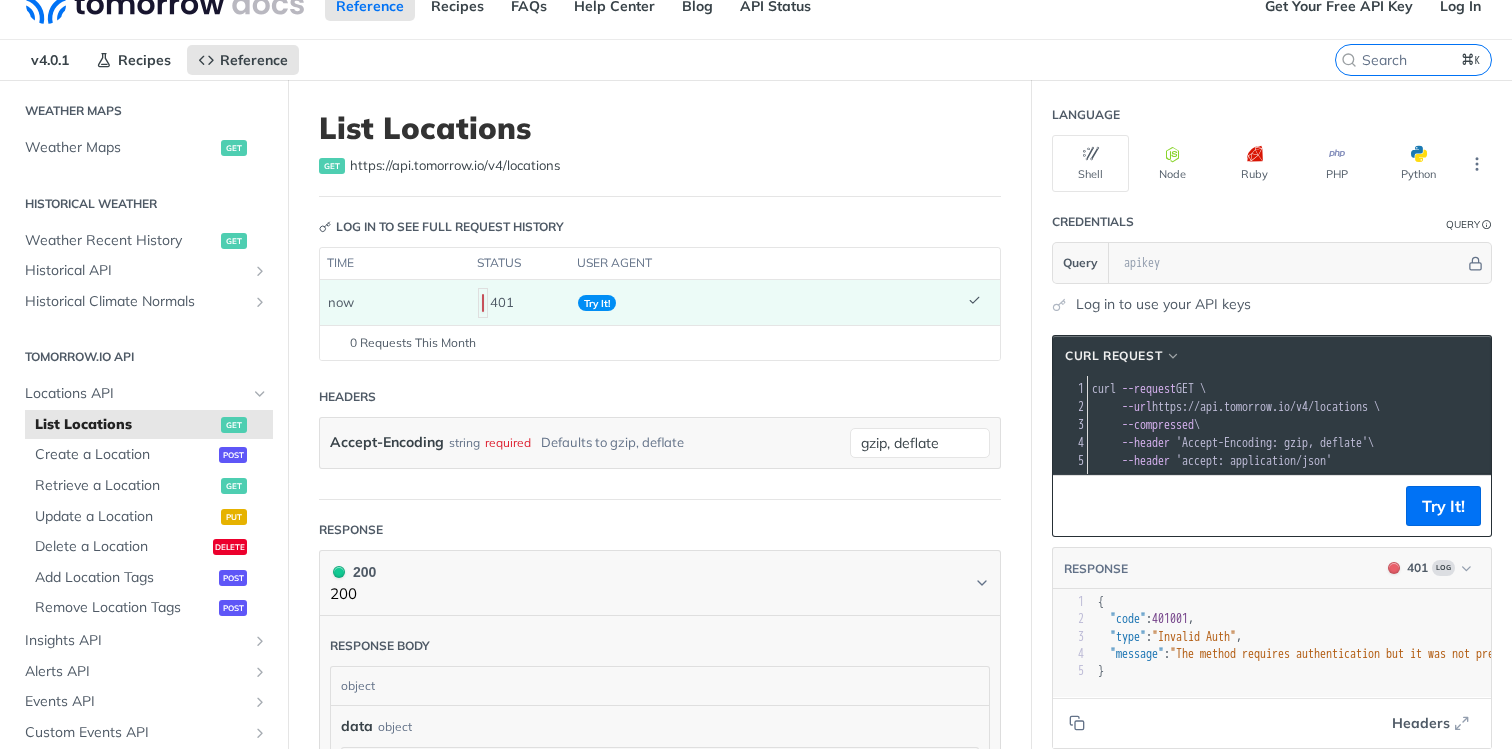 click on "Log in to use your API keys" at bounding box center (1163, 304) 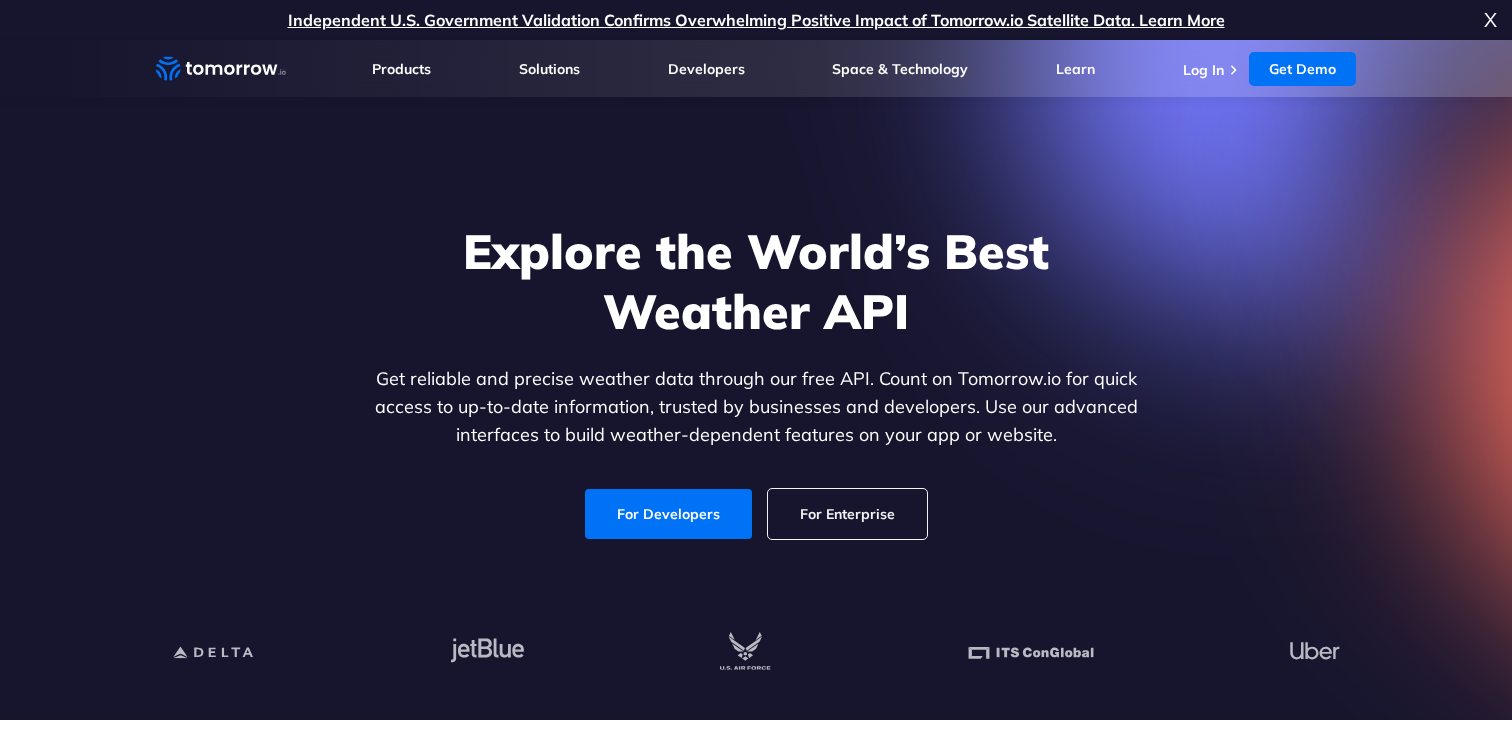 scroll, scrollTop: 0, scrollLeft: 0, axis: both 